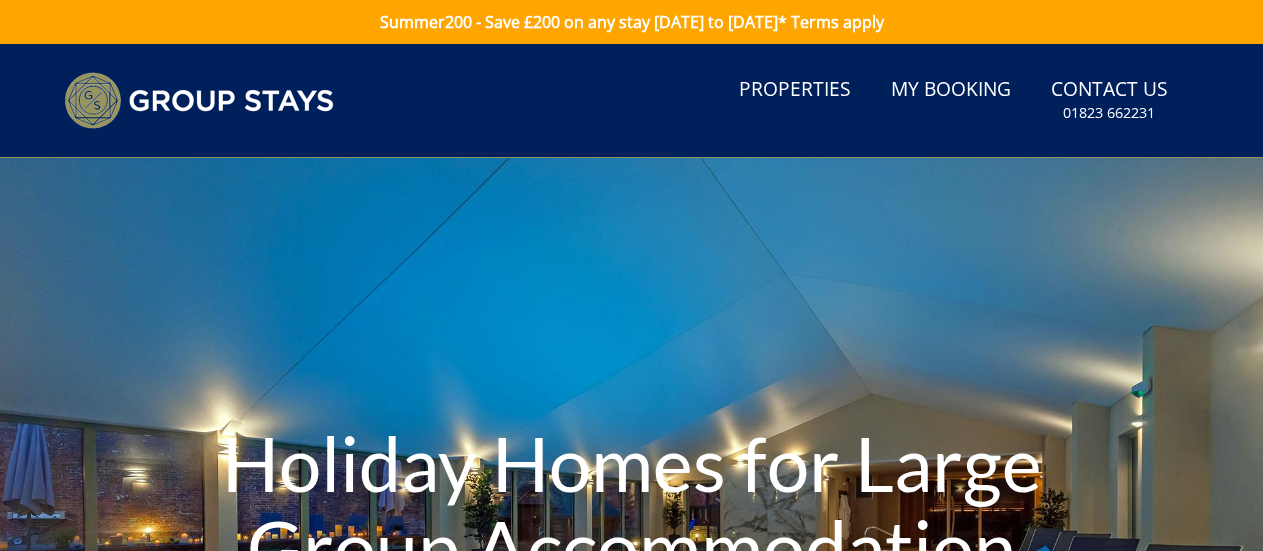 scroll, scrollTop: 0, scrollLeft: 0, axis: both 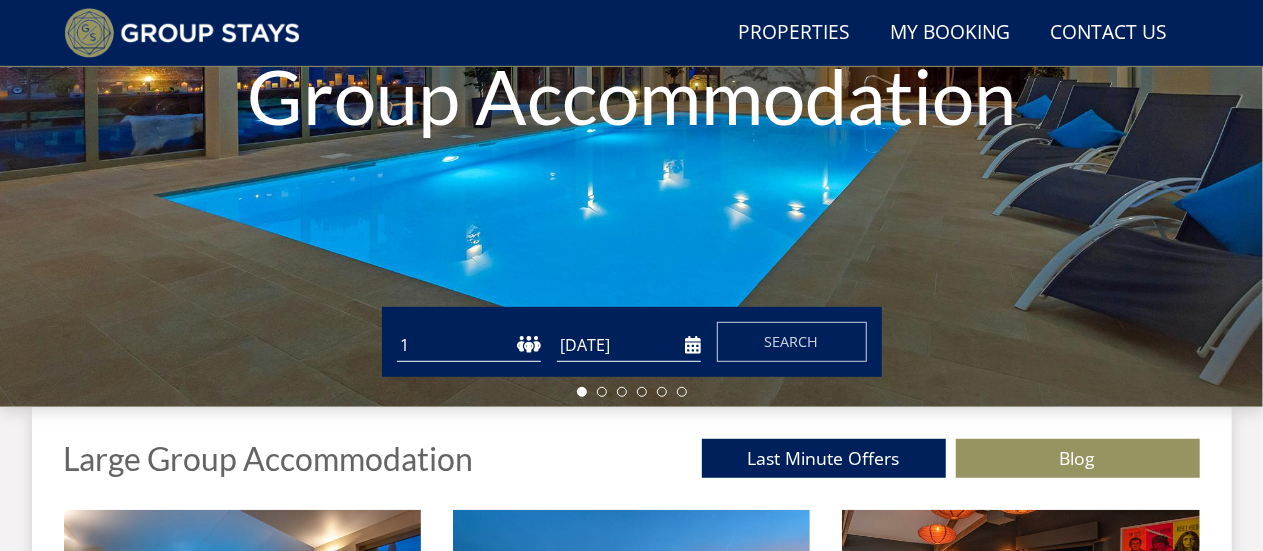 click on "1
2
3
4
5
6
7
8
9
10
11
12
13
14
15
16
17
18
19
20
21
22
23
24
25
26
27
28
29
30
31
32
33
34
35
36
37
38
39
40
41
42
43
44
45
46
47
48
49
50" at bounding box center (469, 345) 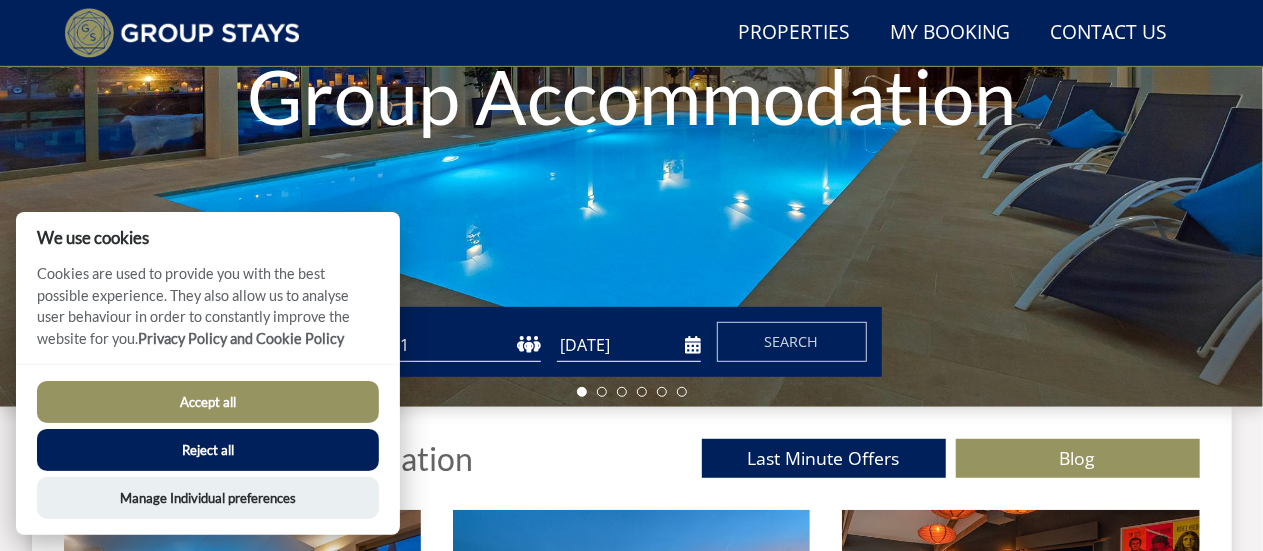 click on "1
2
3
4
5
6
7
8
9
10
11
12
13
14
15
16
17
18
19
20
21
22
23
24
25
26
27
28
29
30
31
32
33
34
35
36
37
38
39
40
41
42
43
44
45
46
47
48
49
50" at bounding box center [469, 345] 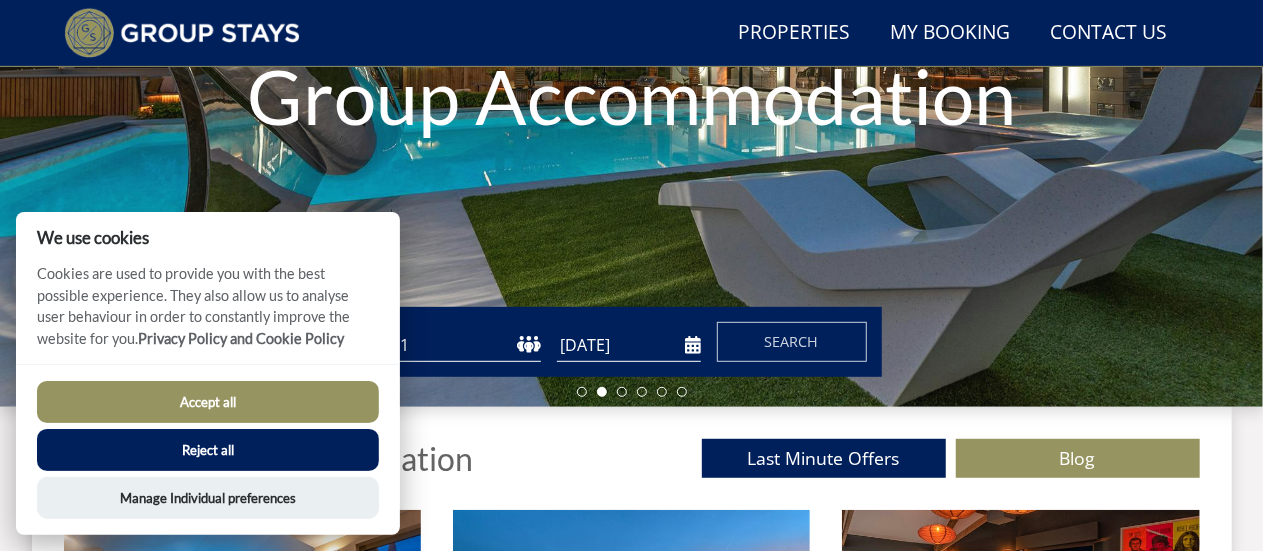 select on "16" 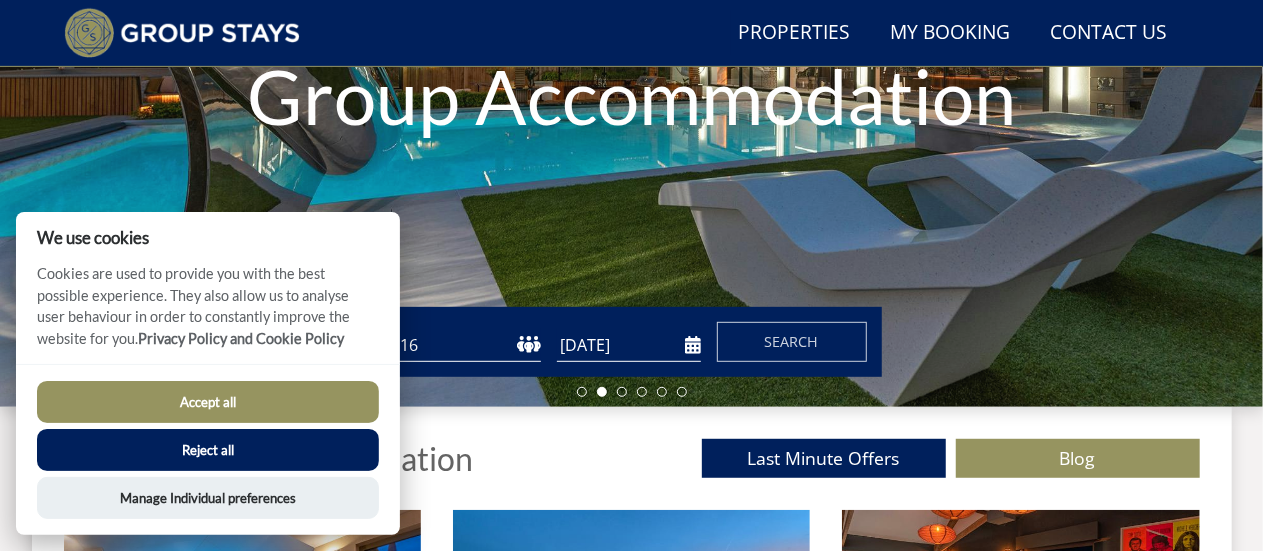 click on "1
2
3
4
5
6
7
8
9
10
11
12
13
14
15
16
17
18
19
20
21
22
23
24
25
26
27
28
29
30
31
32
33
34
35
36
37
38
39
40
41
42
43
44
45
46
47
48
49
50" at bounding box center [469, 345] 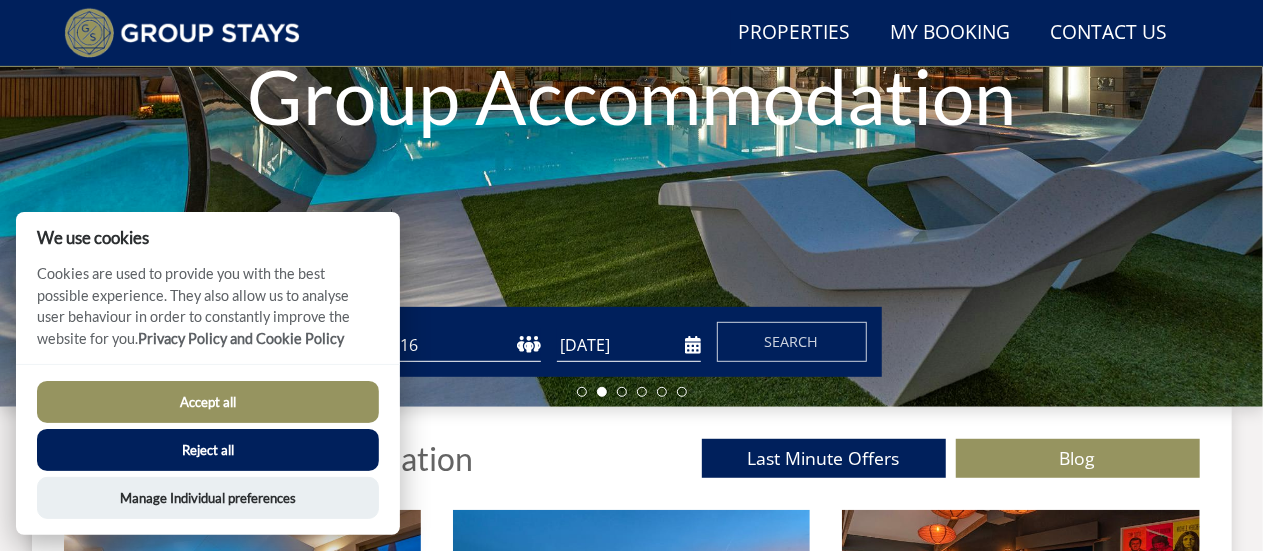 click on "Accept all" at bounding box center (208, 402) 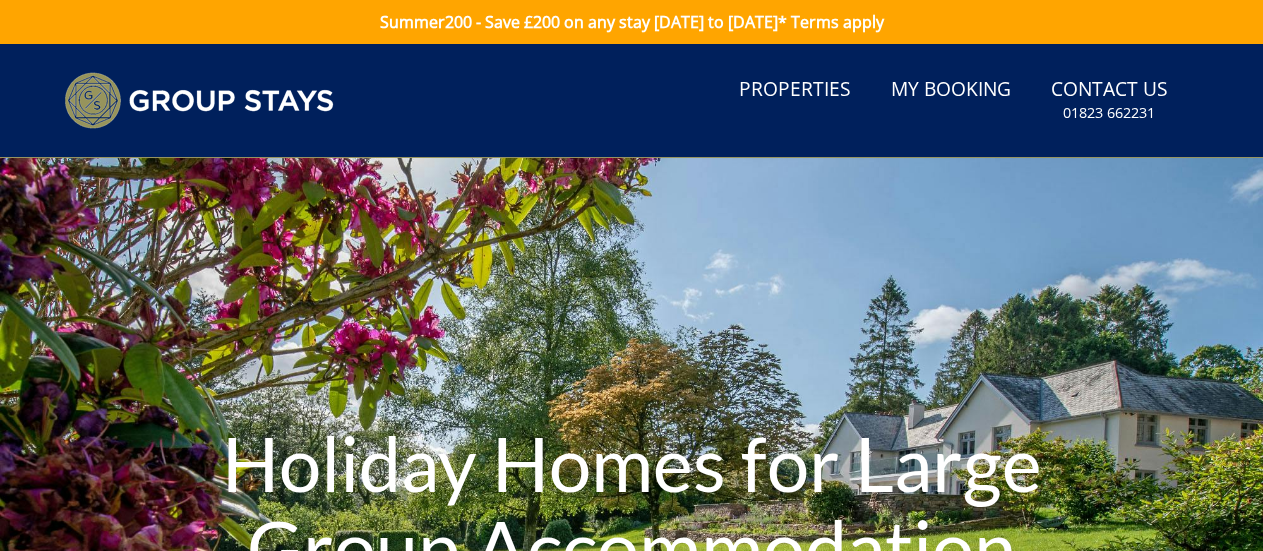 scroll, scrollTop: 450, scrollLeft: 0, axis: vertical 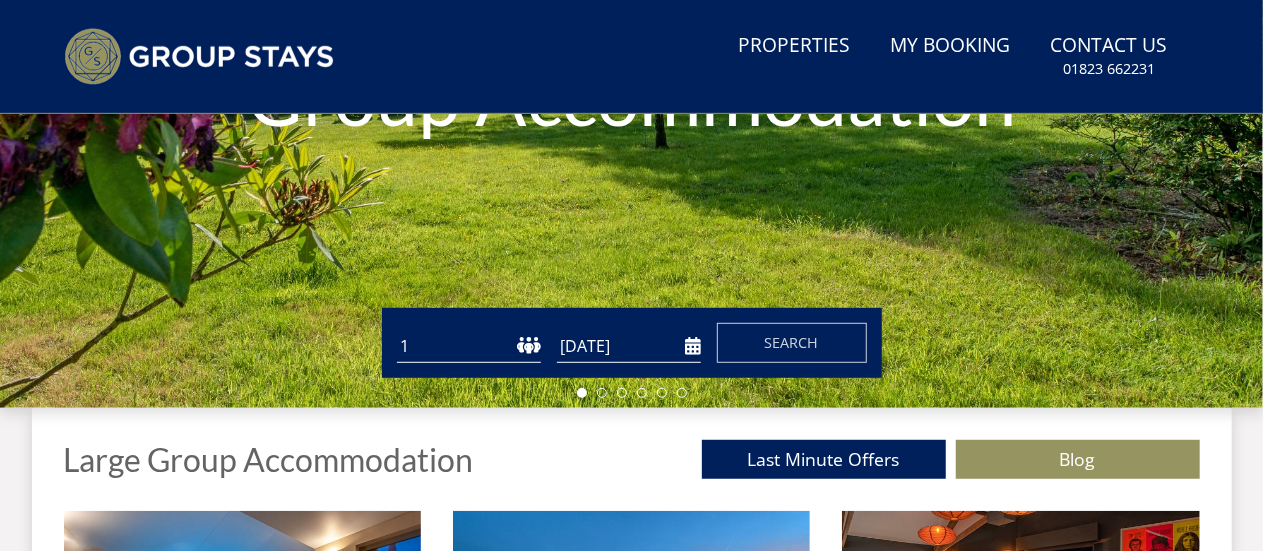 click on "1
2
3
4
5
6
7
8
9
10
11
12
13
14
15
16
17
18
19
20
21
22
23
24
25
26
27
28
29
30
31
32
33
34
35
36
37
38
39
40
41
42
43
44
45
46
47
48
49
50" at bounding box center [469, 346] 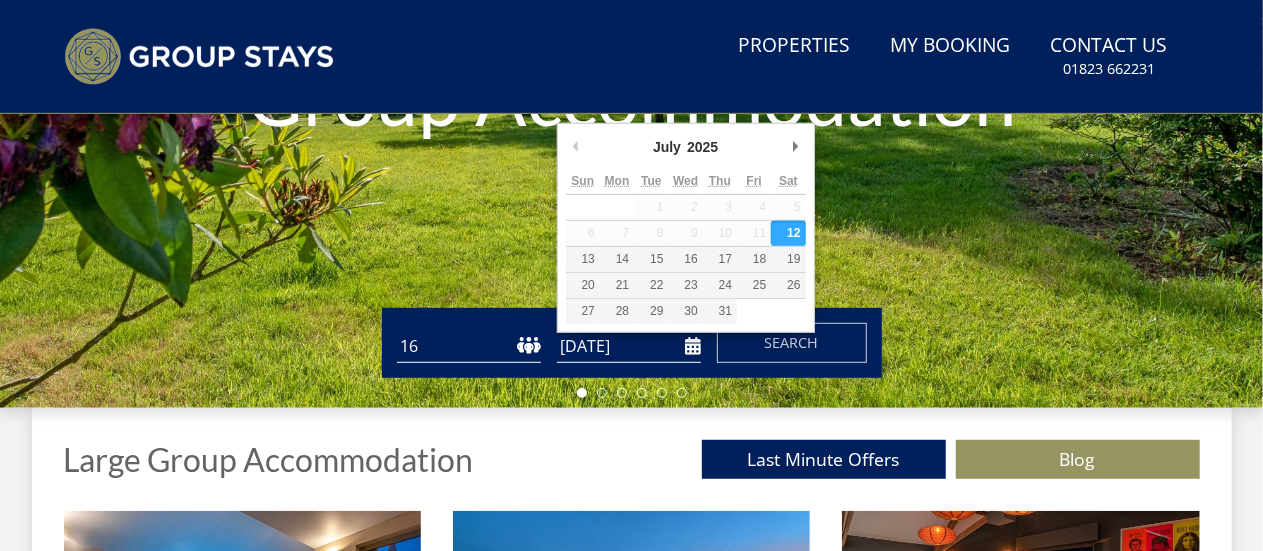 click on "[DATE]" at bounding box center [629, 346] 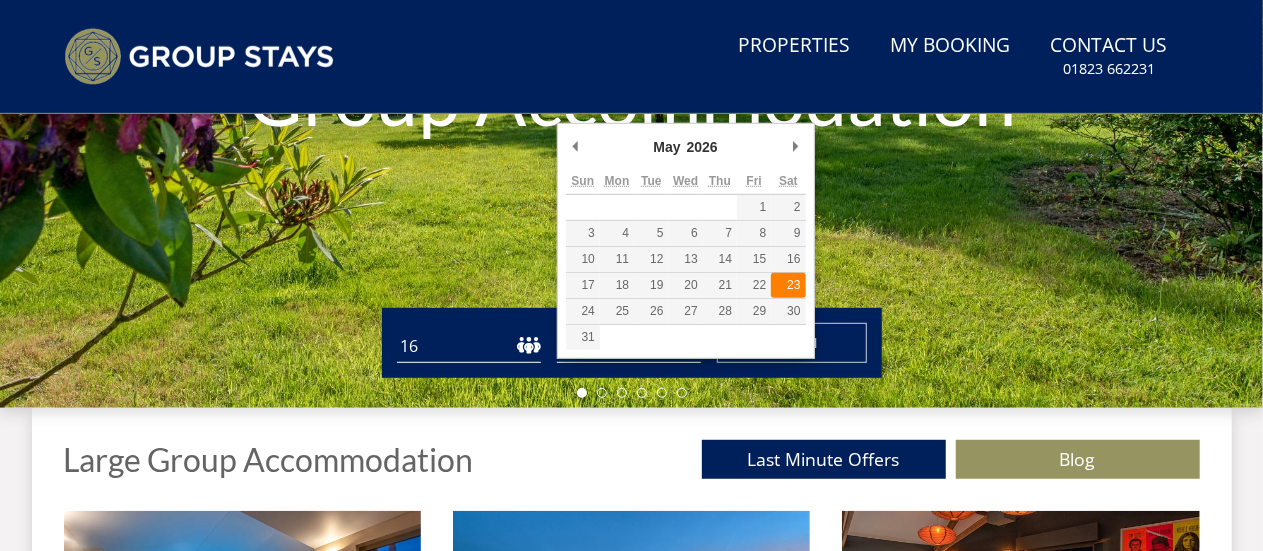 type on "[DATE]" 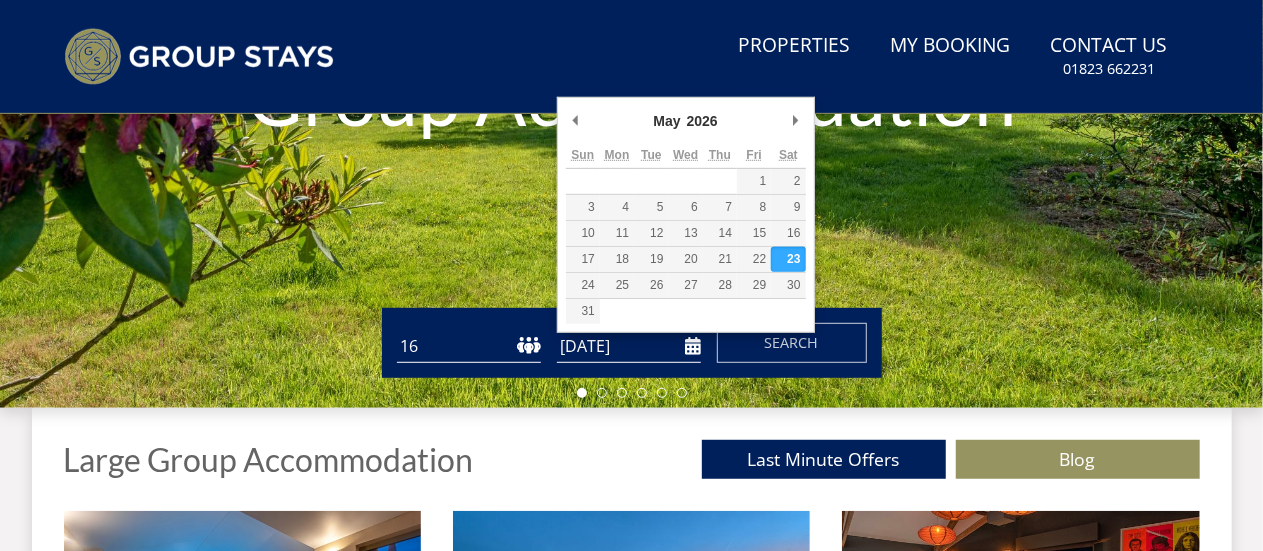 click on "[DATE]" at bounding box center [629, 346] 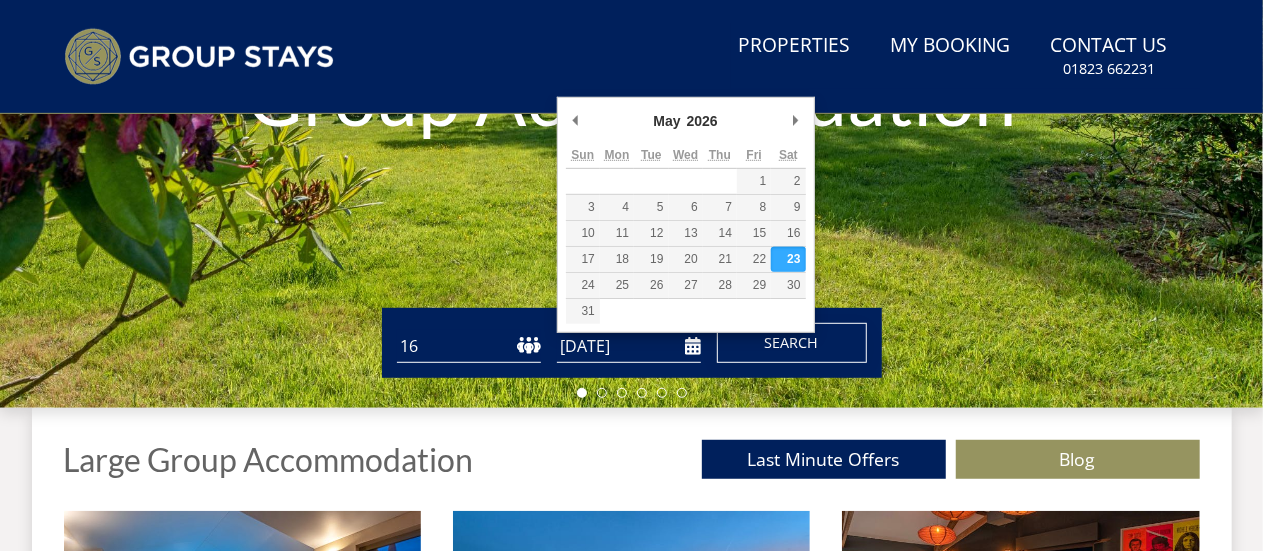 click on "Search" at bounding box center [792, 343] 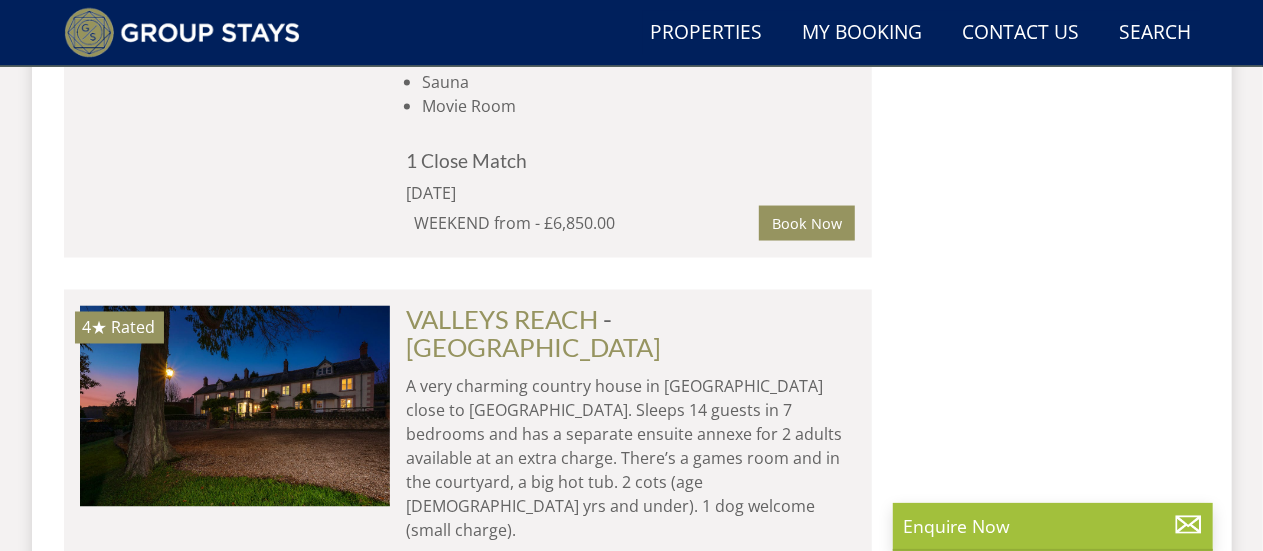 scroll, scrollTop: 5360, scrollLeft: 0, axis: vertical 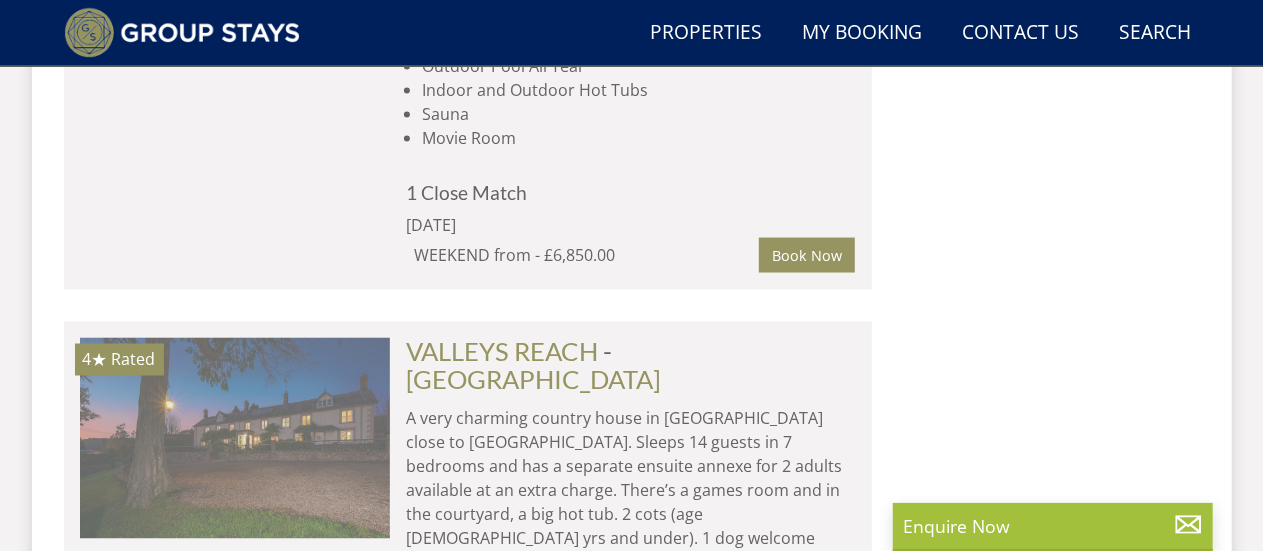 click at bounding box center (235, 438) 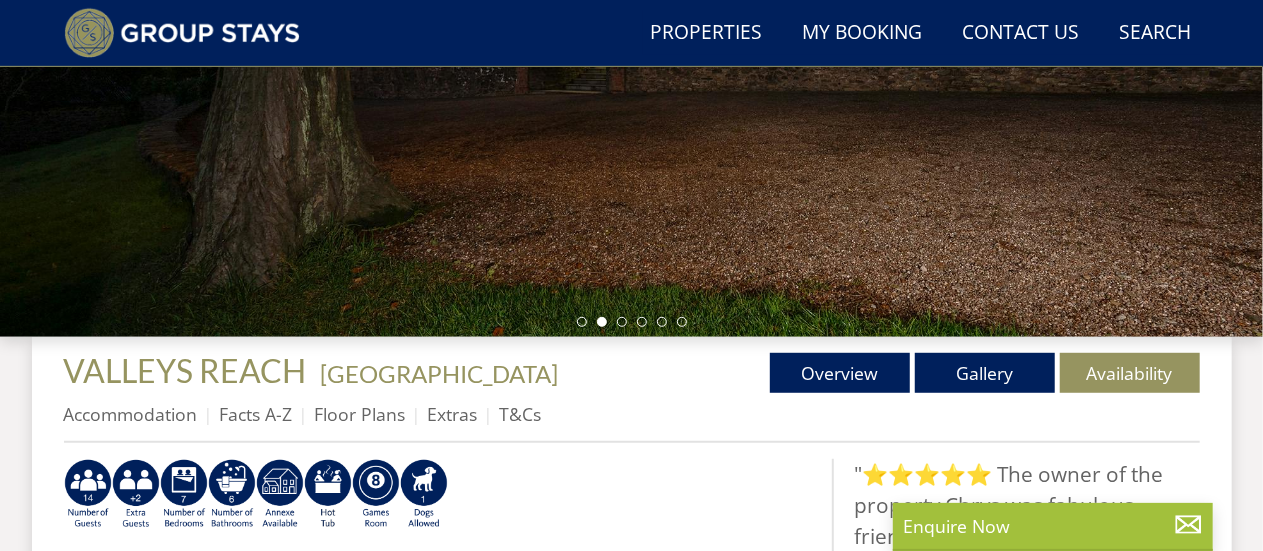 scroll, scrollTop: 398, scrollLeft: 0, axis: vertical 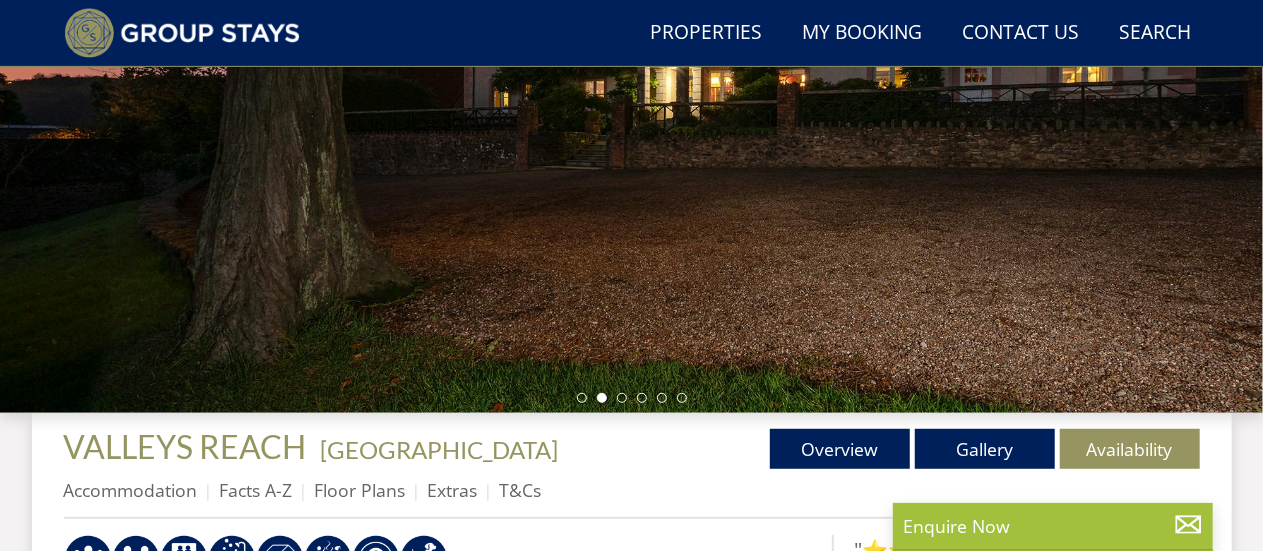 click on "Properties
VALLEYS REACH
-  [GEOGRAPHIC_DATA]
Overview
Gallery
Availability
Accommodation
Facts A-Z
Floor Plans
Extras
T&Cs
Book [DATE]!
Sleeps 14 + 2
Hot Tub
Games room
BBQ
1 x Dog
Peaceful Location
Ratings & Awards
Accessibility Books" at bounding box center (632, 1331) 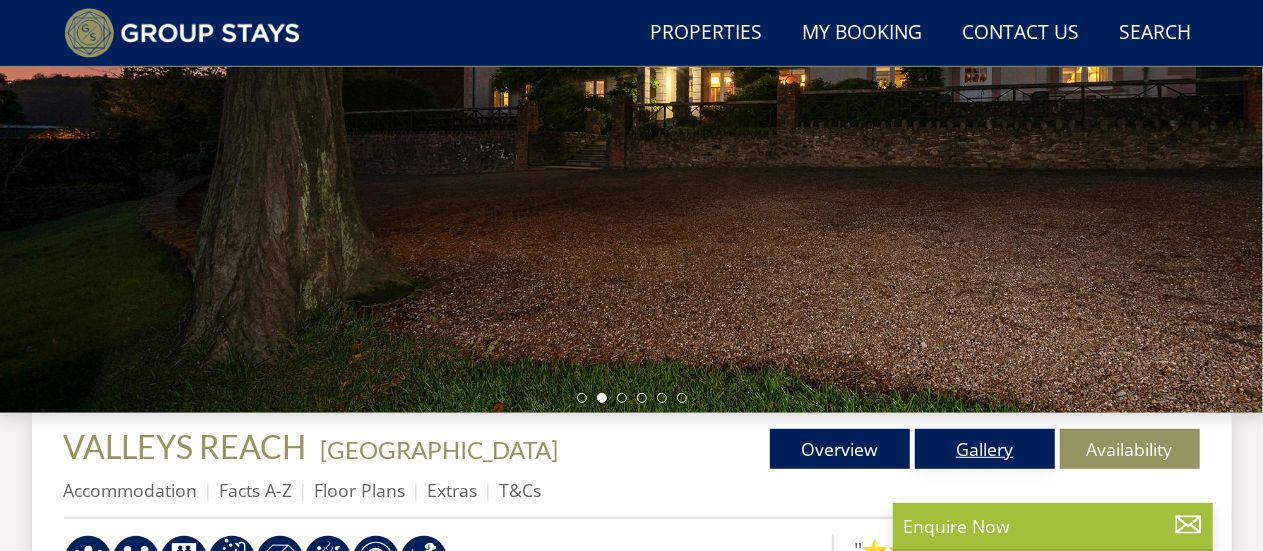 click on "Gallery" at bounding box center (985, 449) 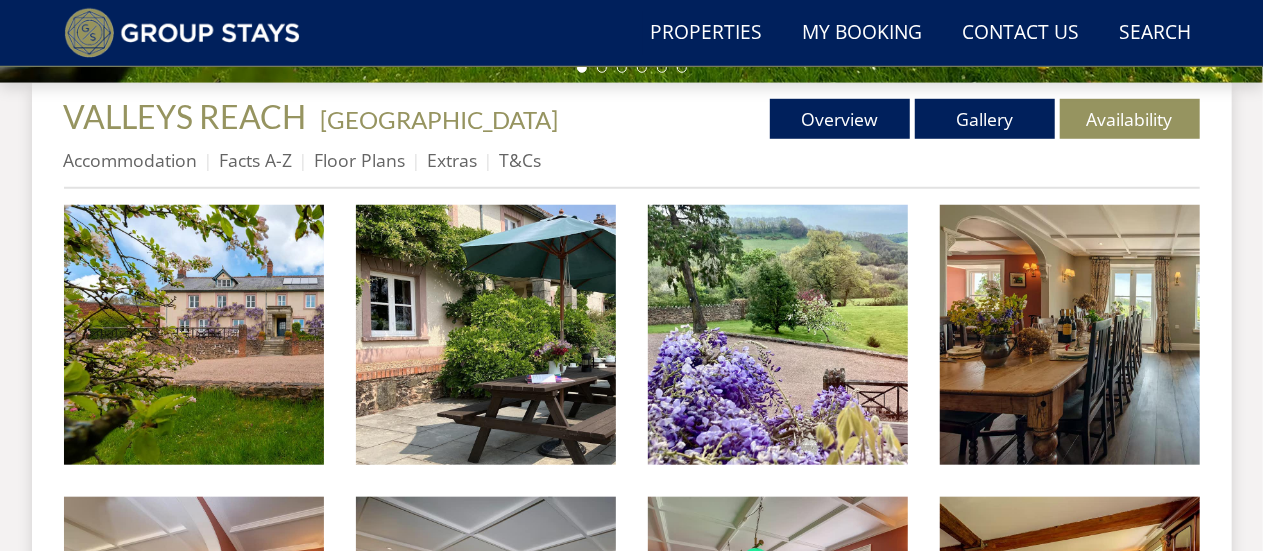 scroll, scrollTop: 766, scrollLeft: 0, axis: vertical 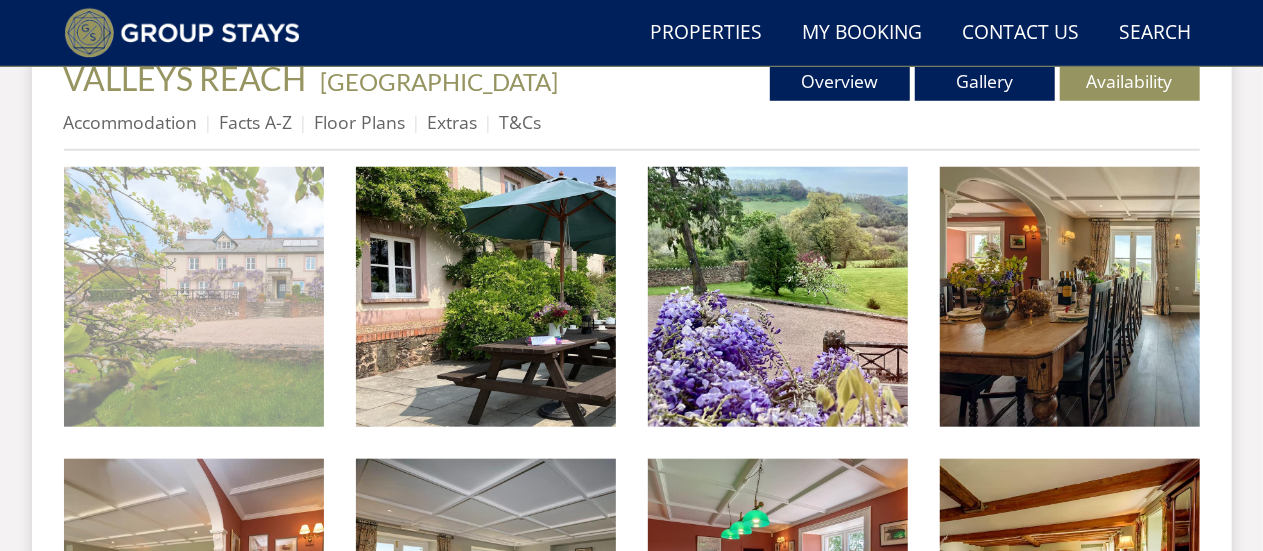 click at bounding box center (194, 297) 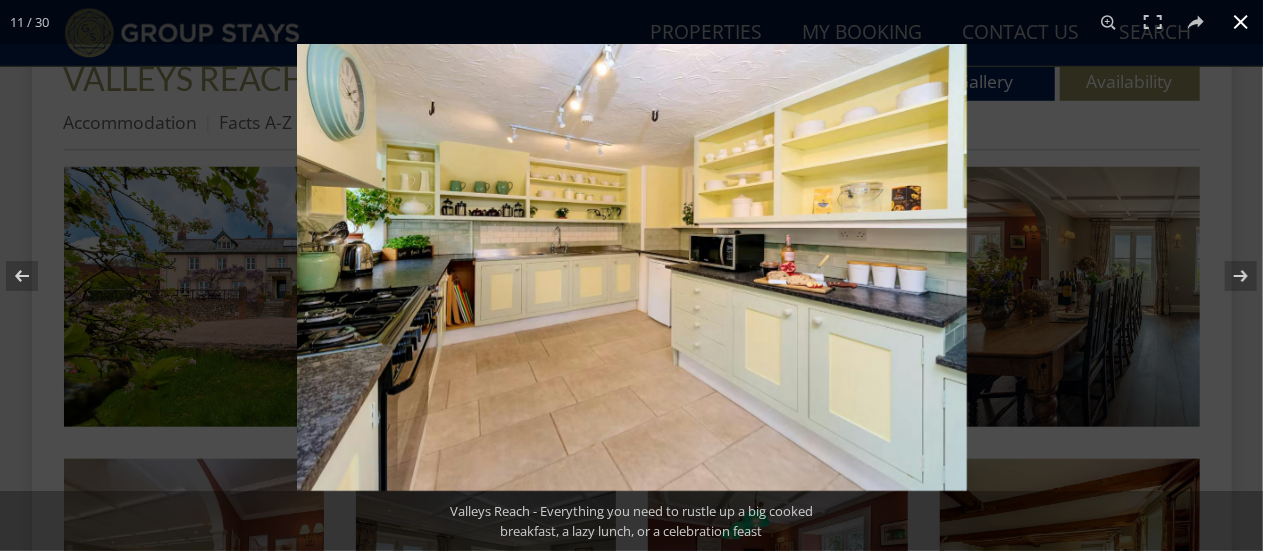 click at bounding box center [928, 319] 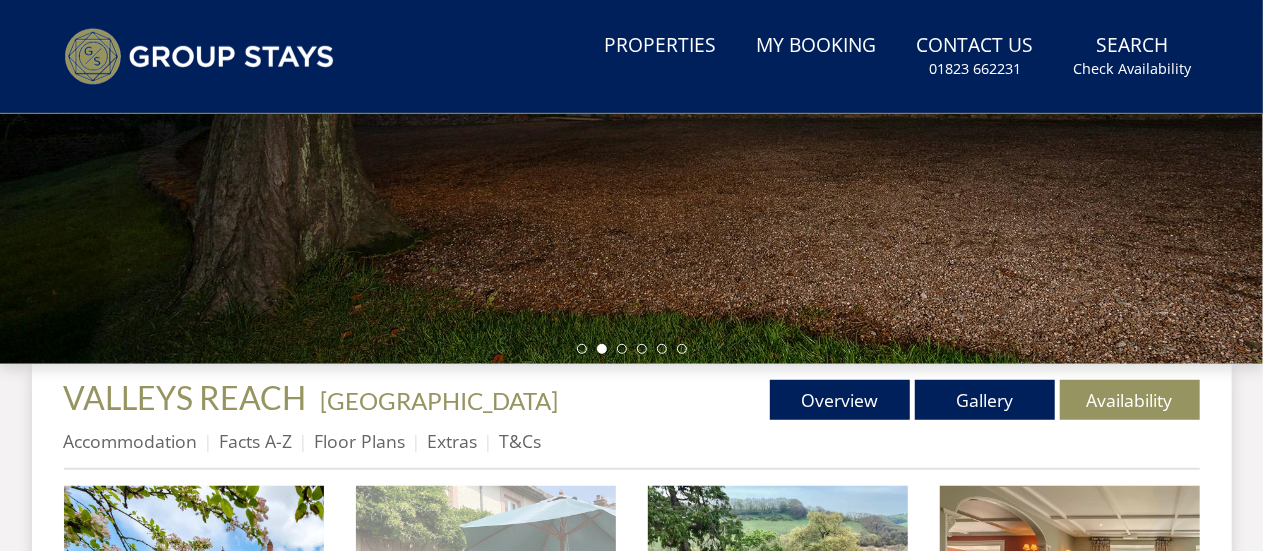 scroll, scrollTop: 0, scrollLeft: 0, axis: both 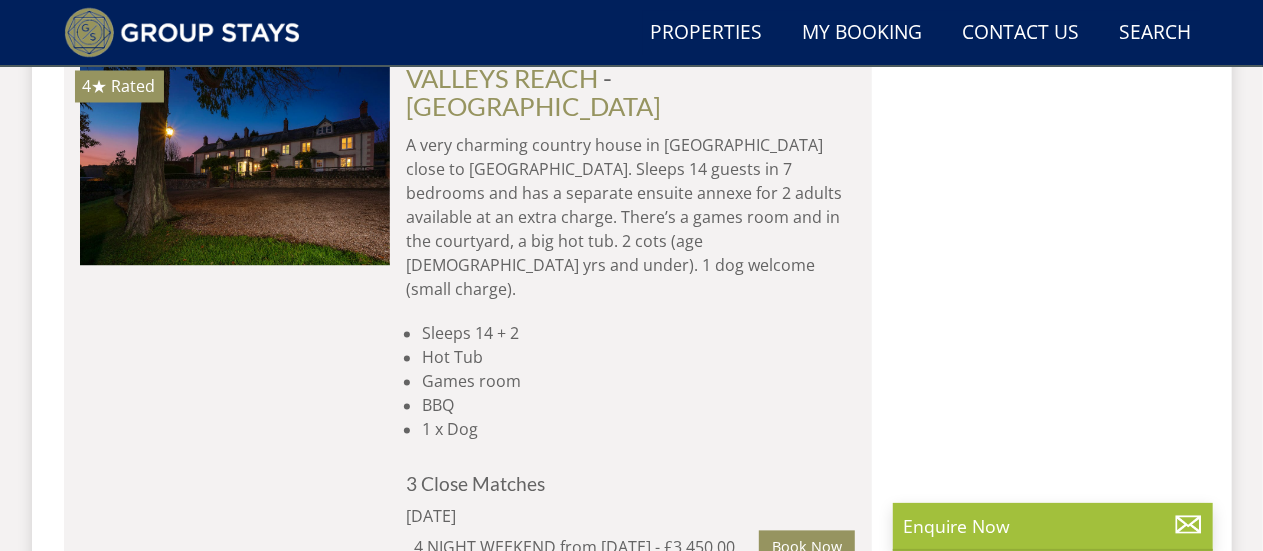 click on "Book Now" at bounding box center [807, 648] 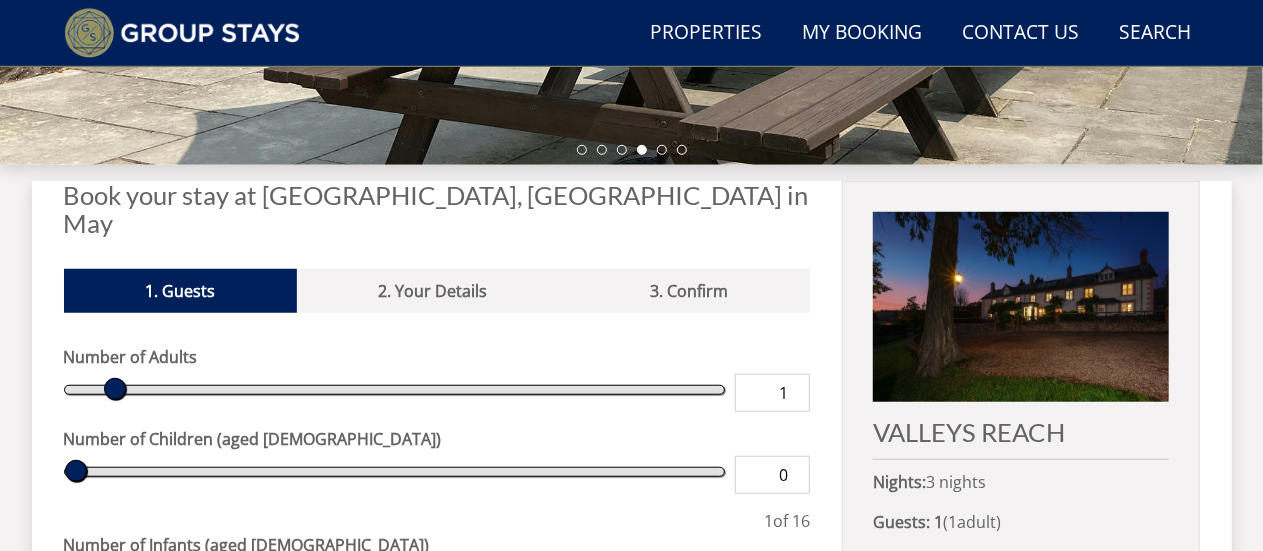 scroll, scrollTop: 616, scrollLeft: 0, axis: vertical 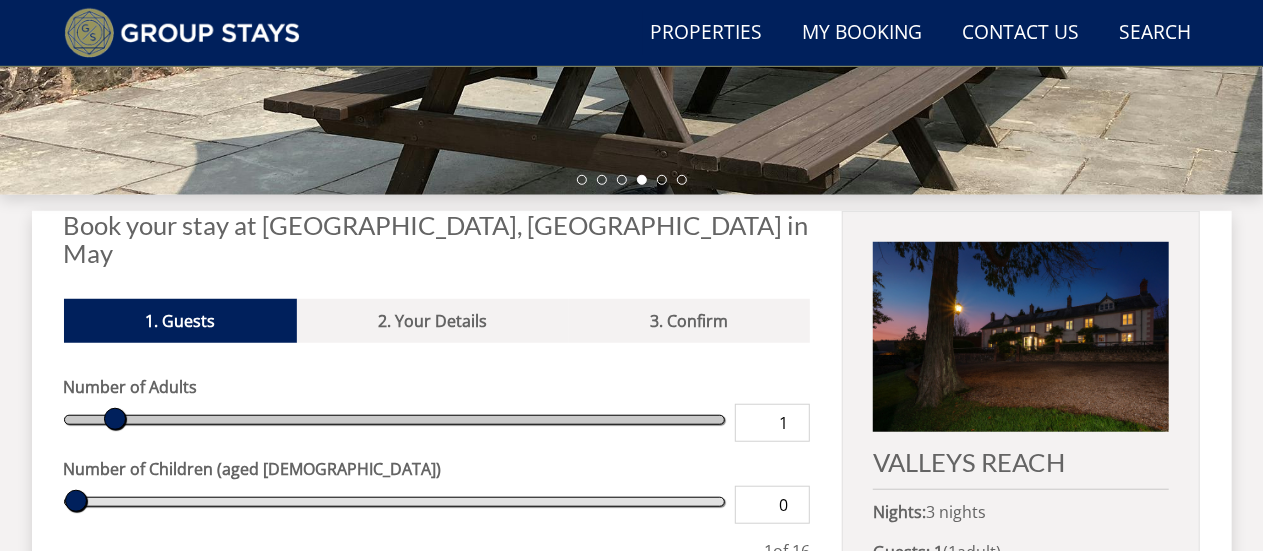 type on "2" 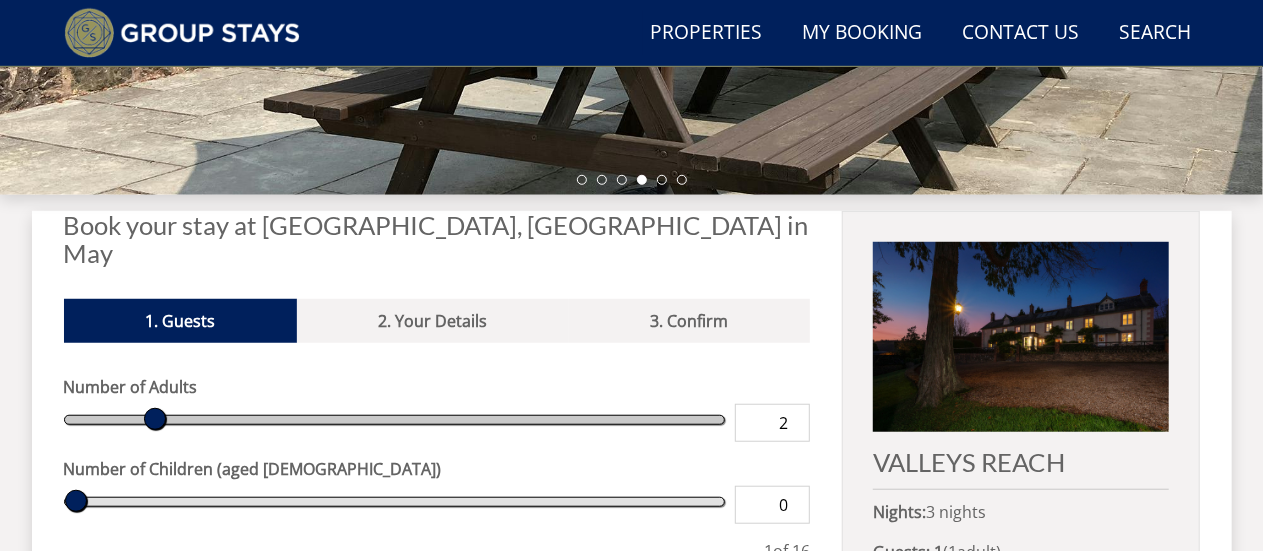 type on "4" 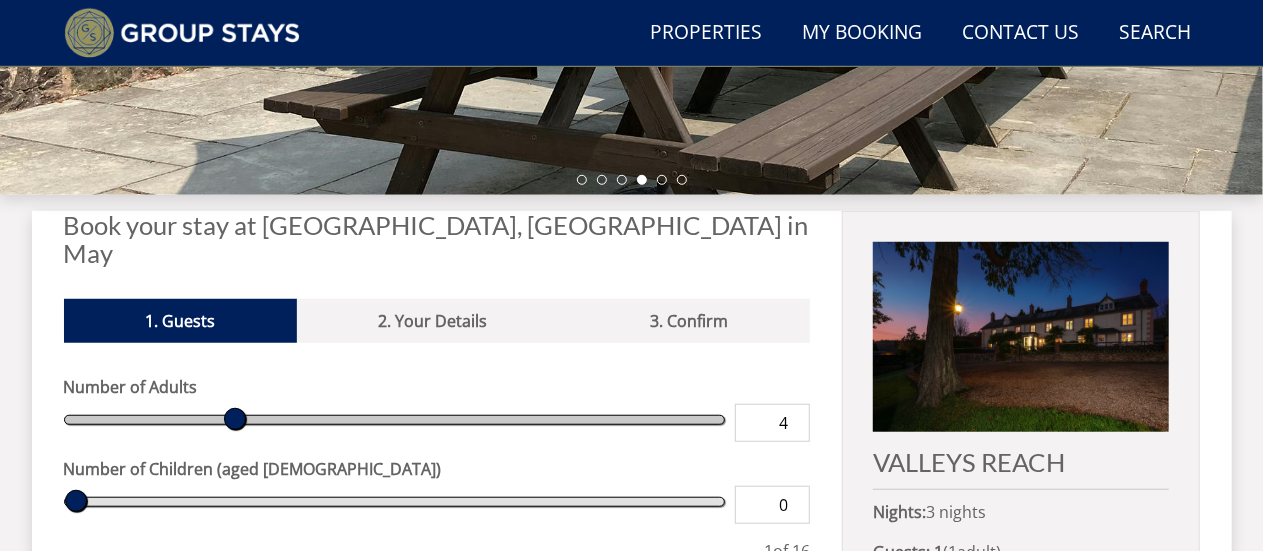 type on "6" 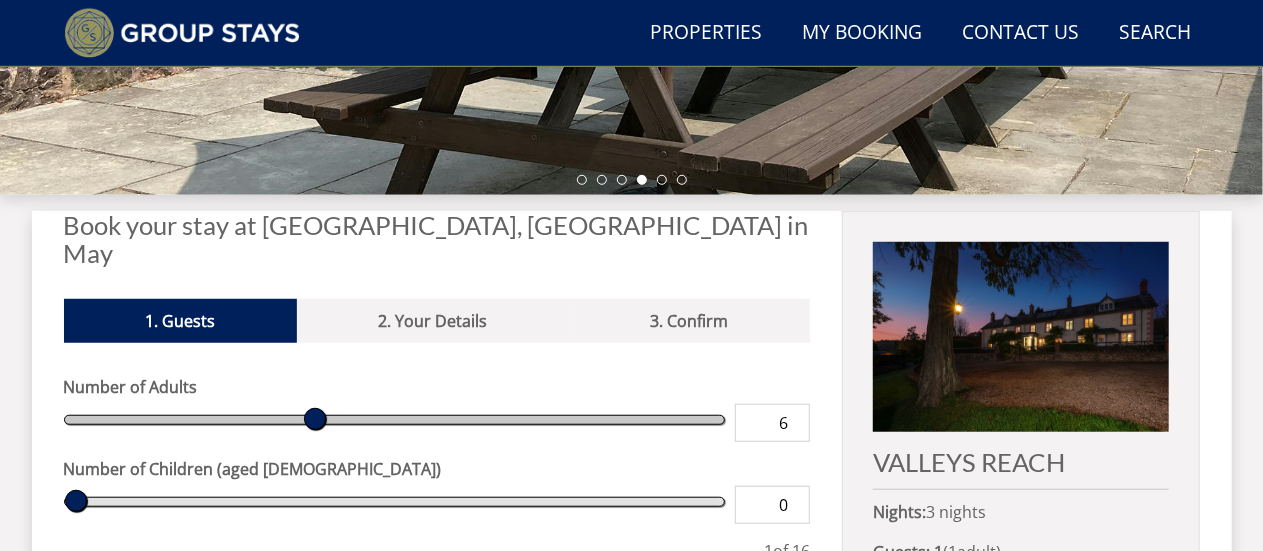 type on "9" 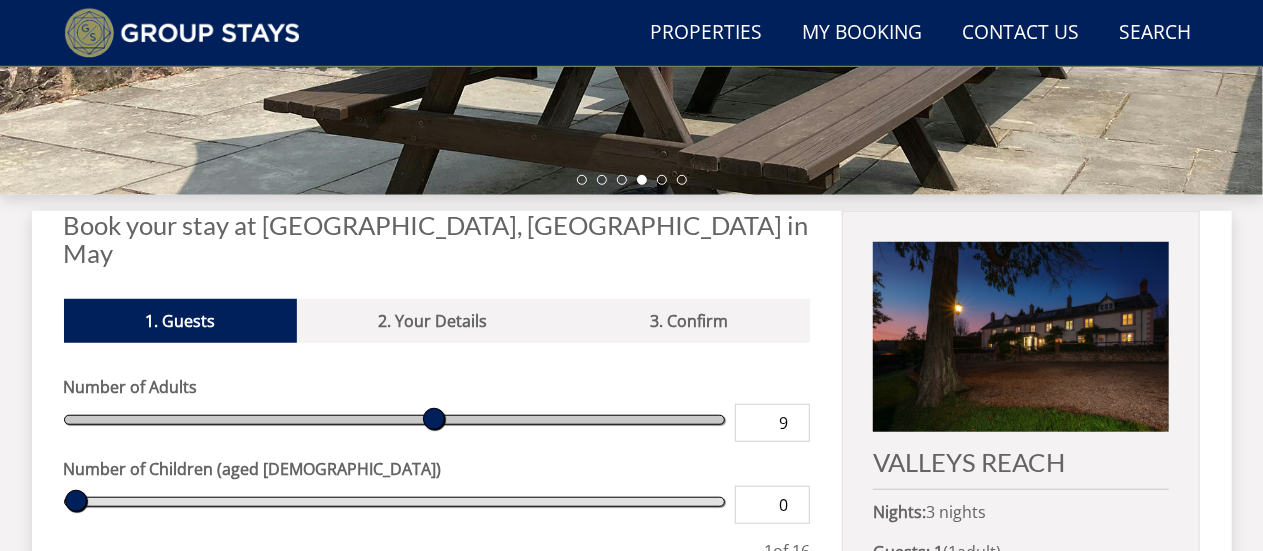 type on "11" 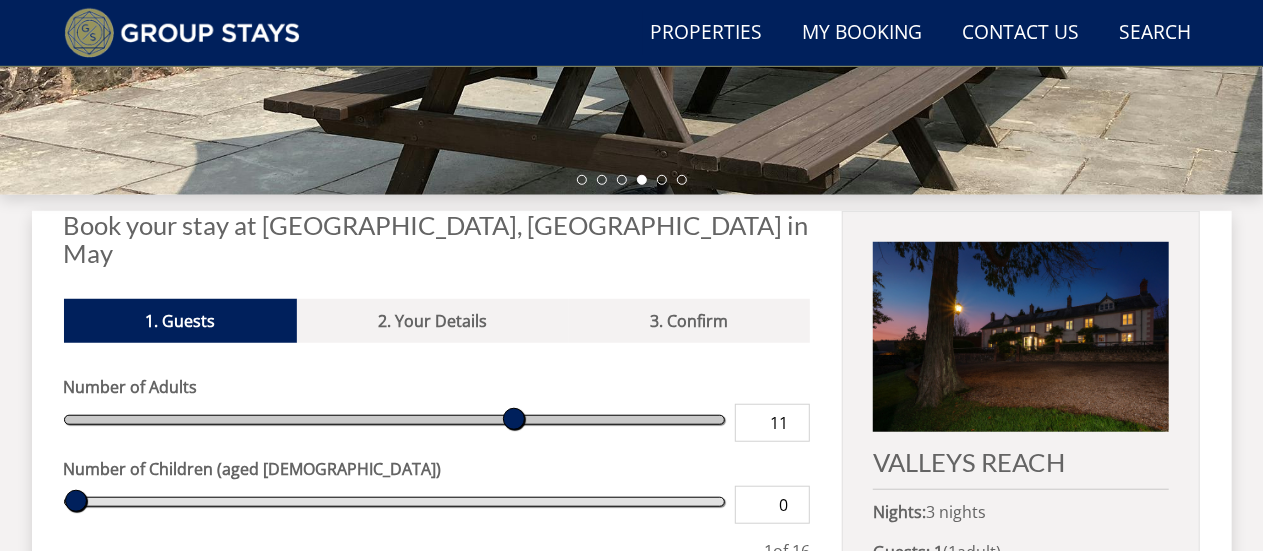 type on "12" 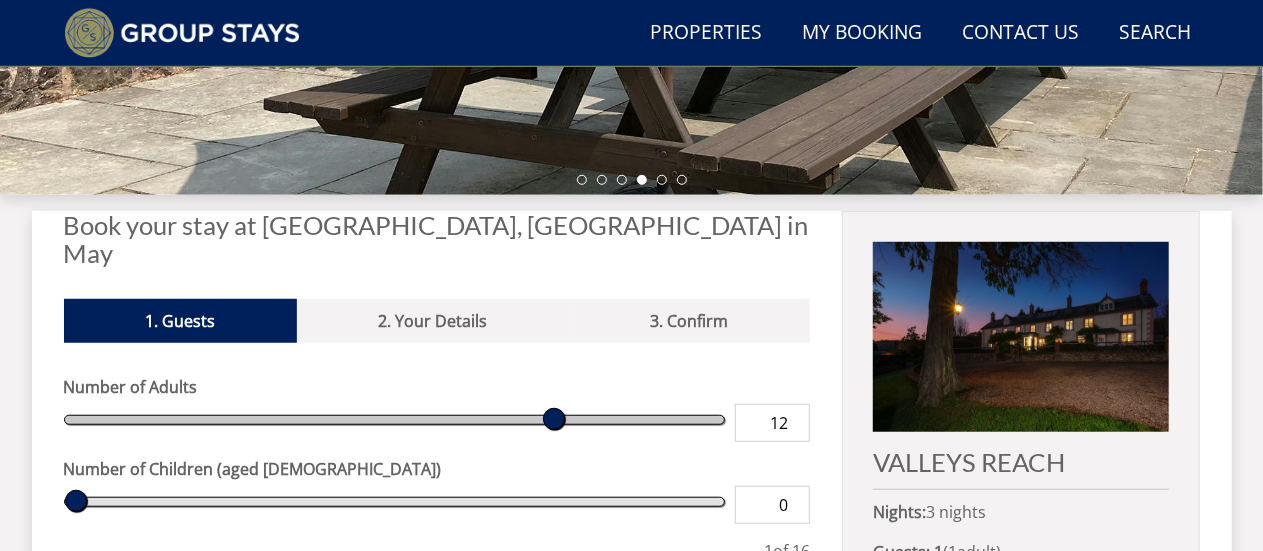 type on "13" 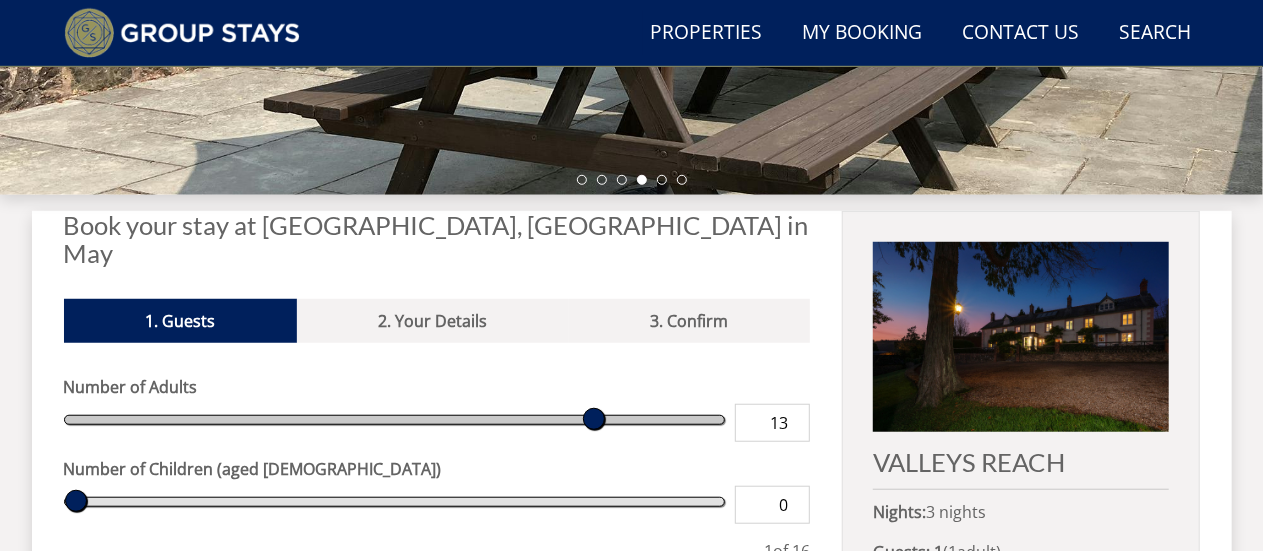 type on "14" 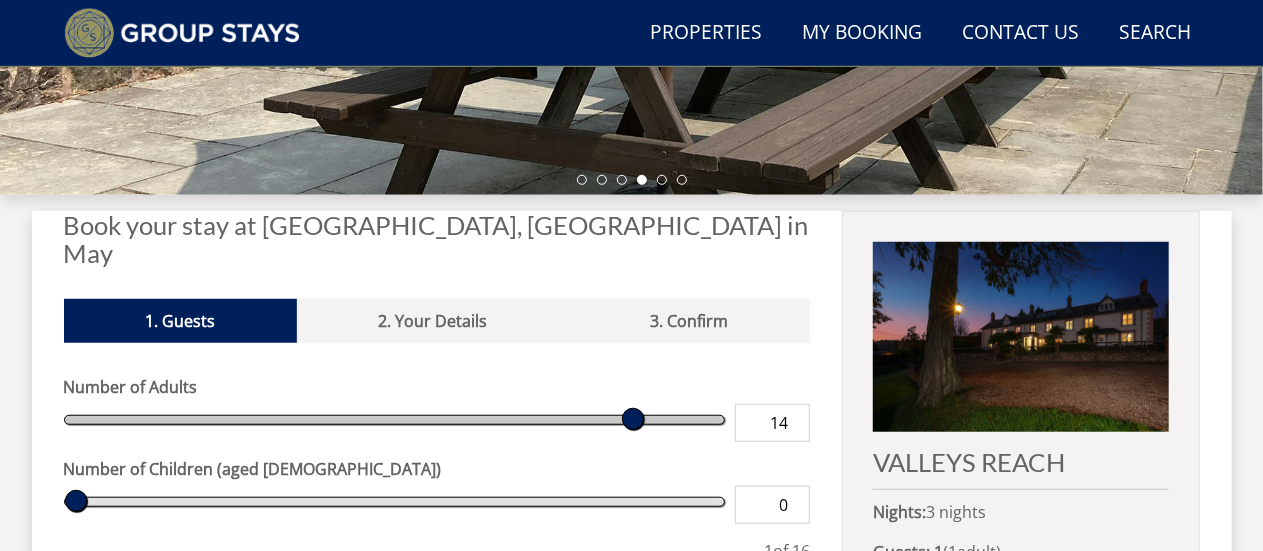 type on "15" 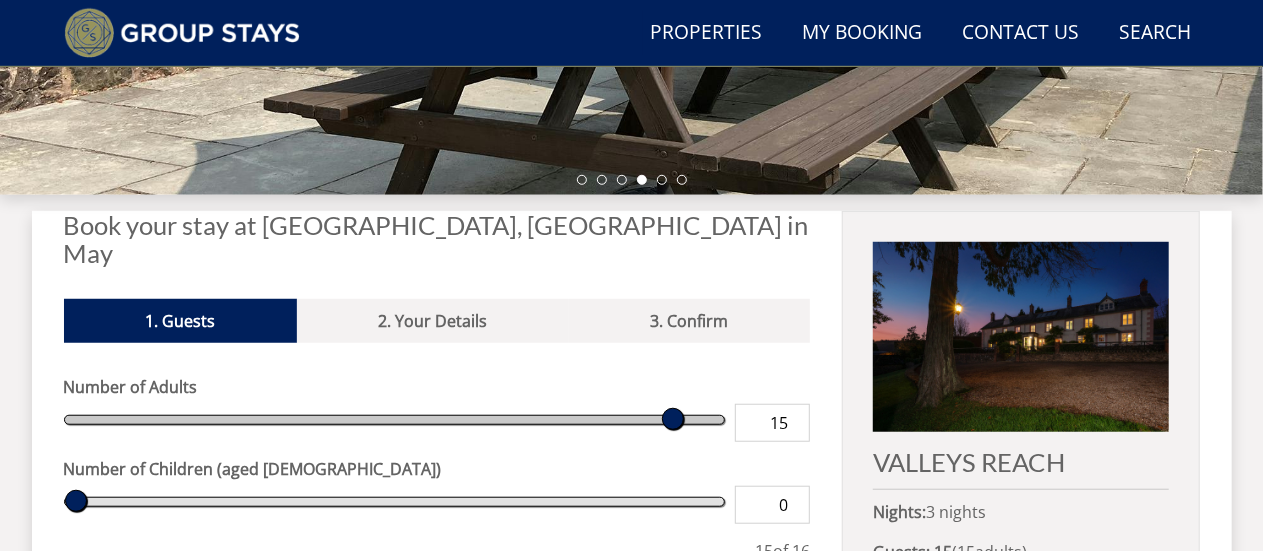 type on "16" 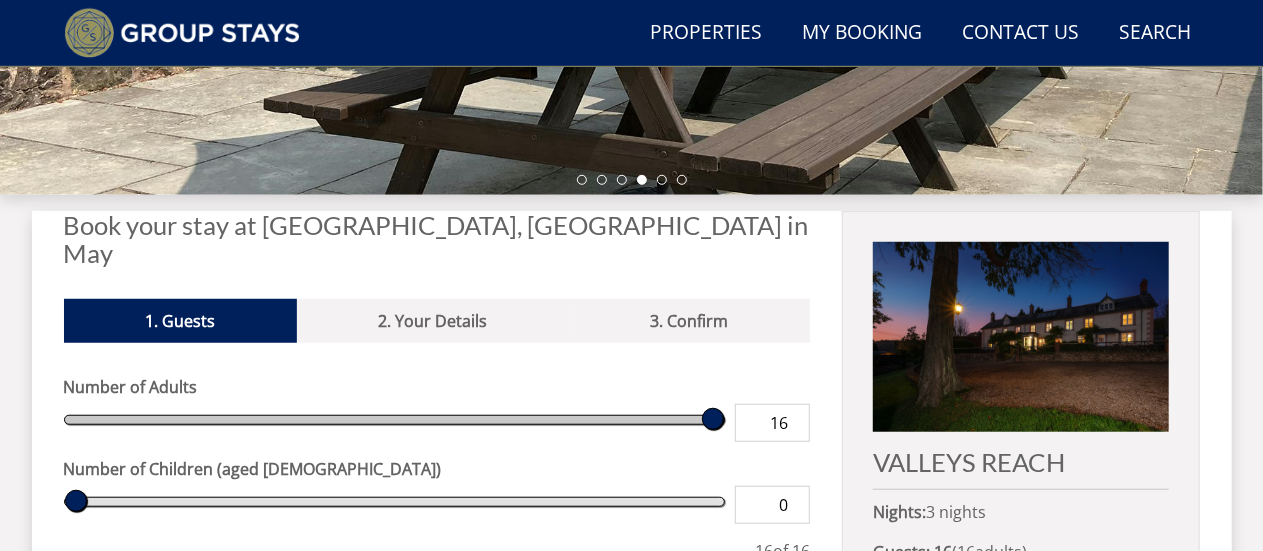 drag, startPoint x: 120, startPoint y: 386, endPoint x: 744, endPoint y: 367, distance: 624.2892 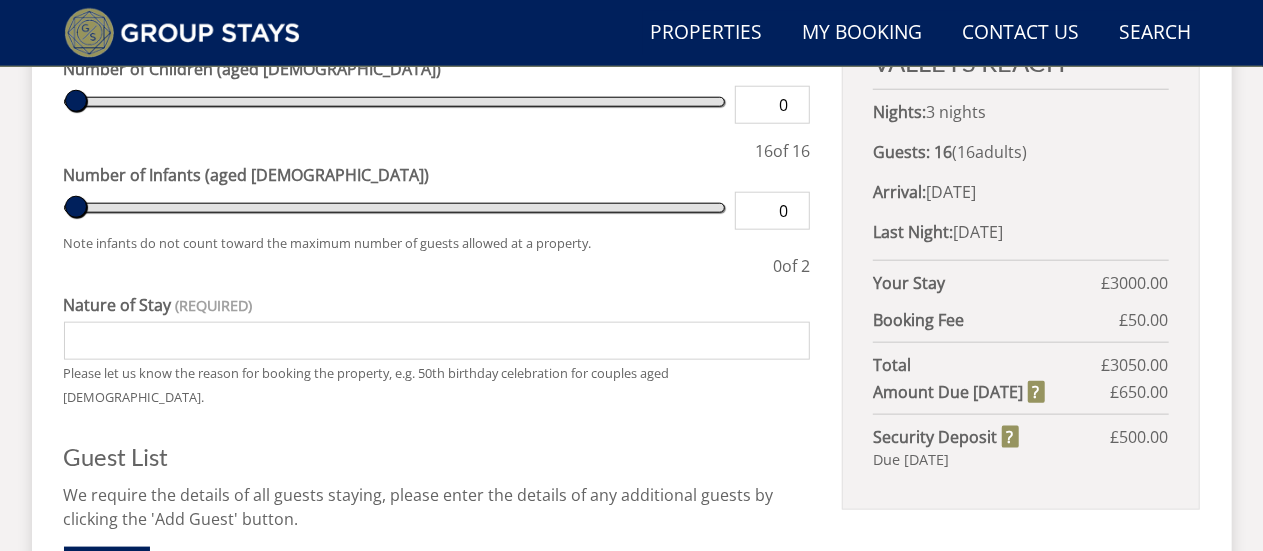 scroll, scrollTop: 1017, scrollLeft: 0, axis: vertical 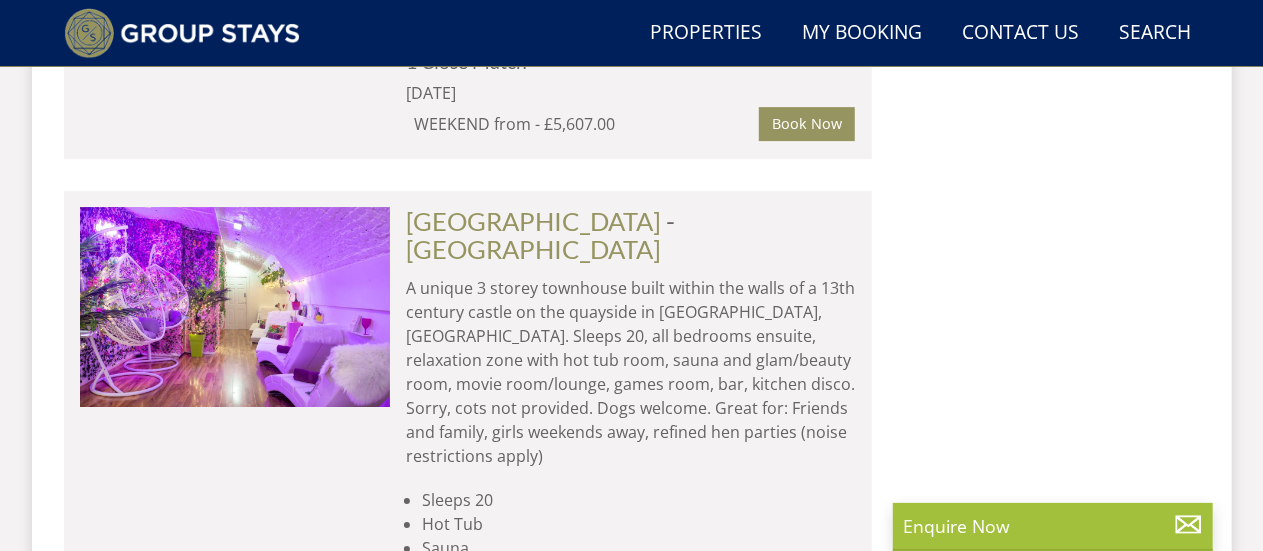 click on "TALIUS" at bounding box center (448, 810) 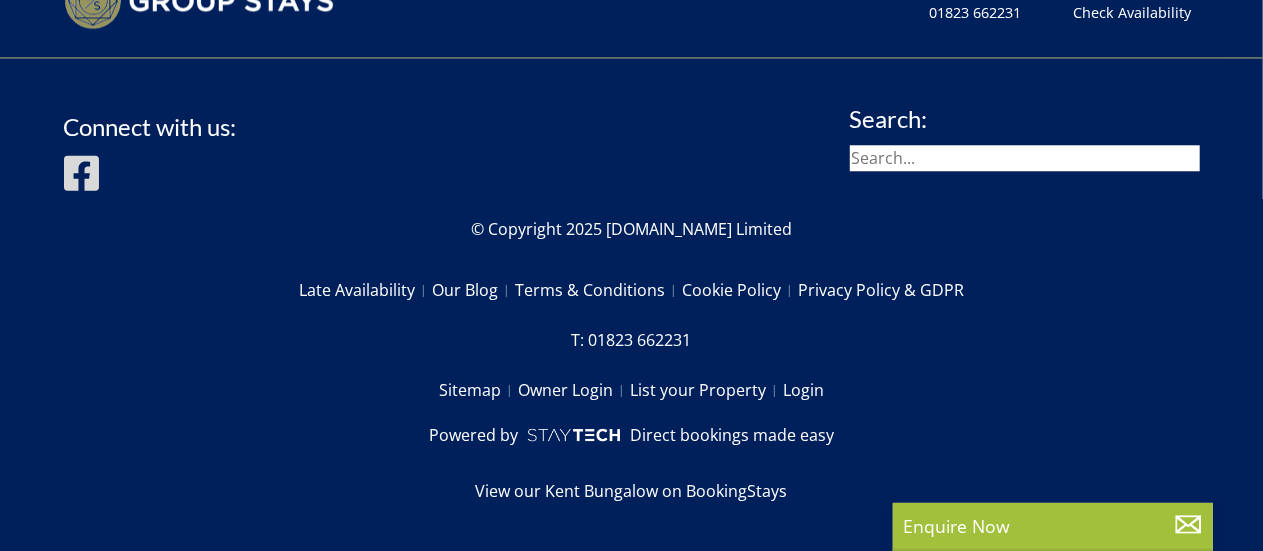 scroll, scrollTop: 0, scrollLeft: 0, axis: both 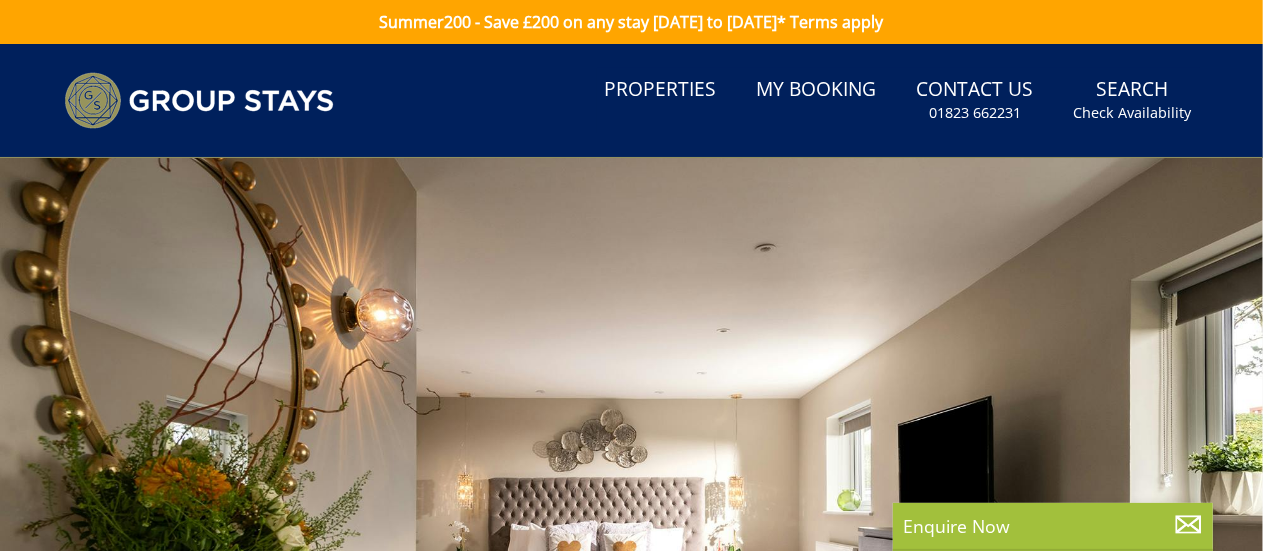 drag, startPoint x: 442, startPoint y: 261, endPoint x: 519, endPoint y: 373, distance: 135.91542 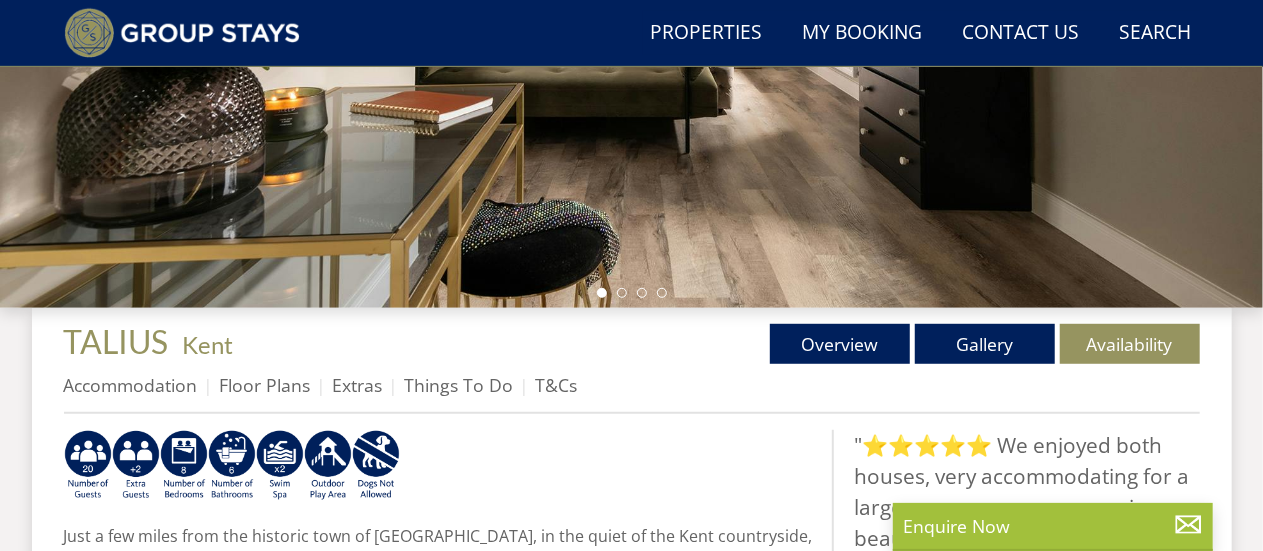 scroll, scrollTop: 504, scrollLeft: 0, axis: vertical 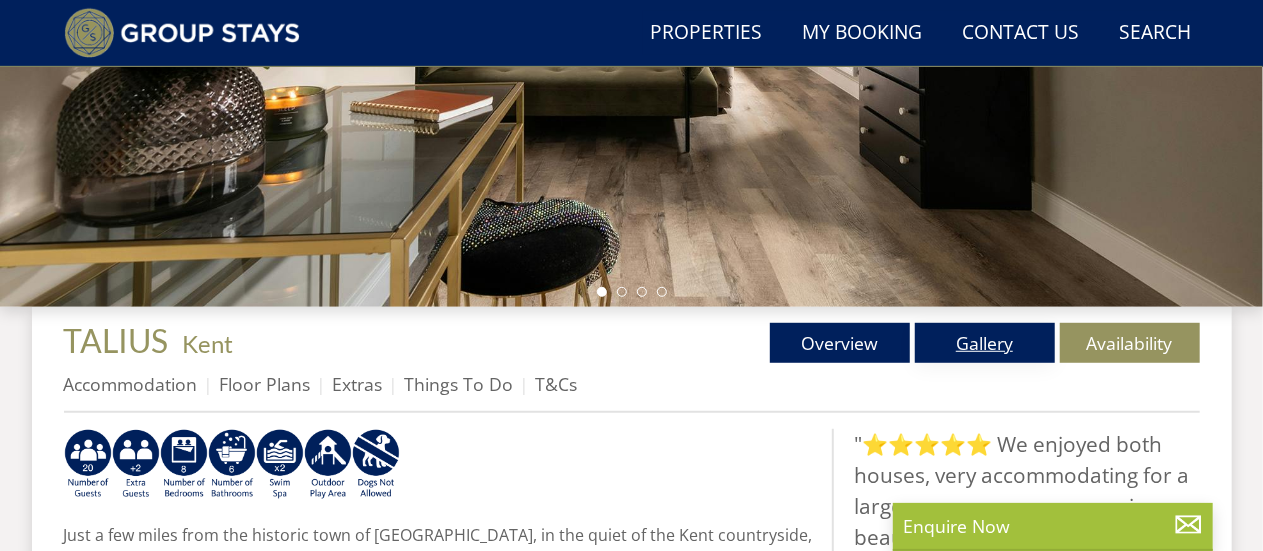 click on "Gallery" at bounding box center [985, 343] 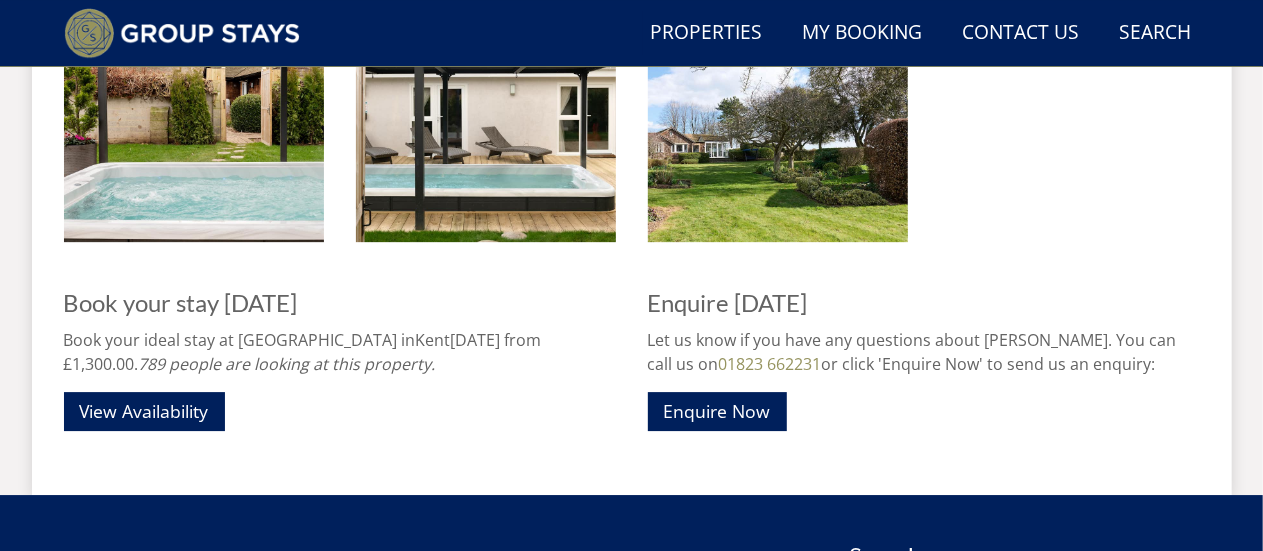 scroll, scrollTop: 3001, scrollLeft: 0, axis: vertical 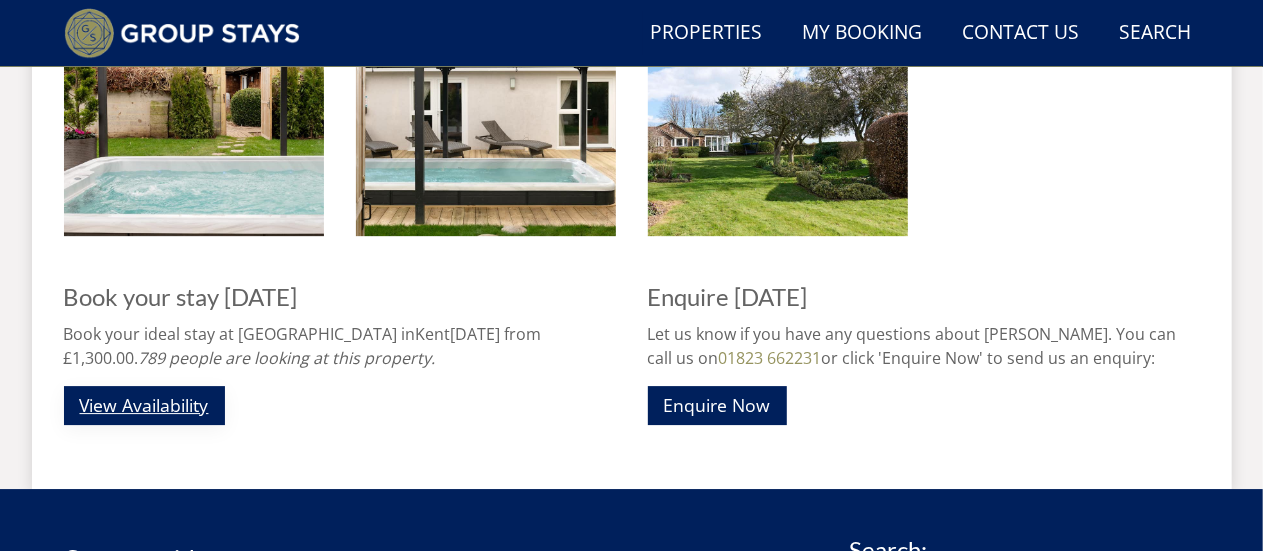 click on "View Availability" at bounding box center [144, 405] 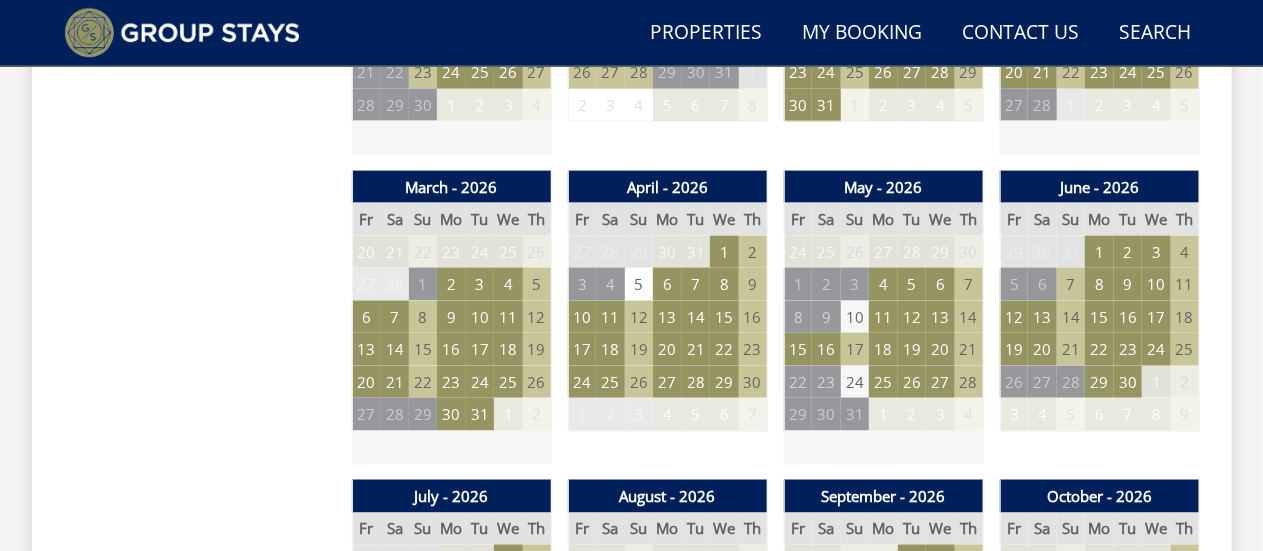 scroll, scrollTop: 1382, scrollLeft: 0, axis: vertical 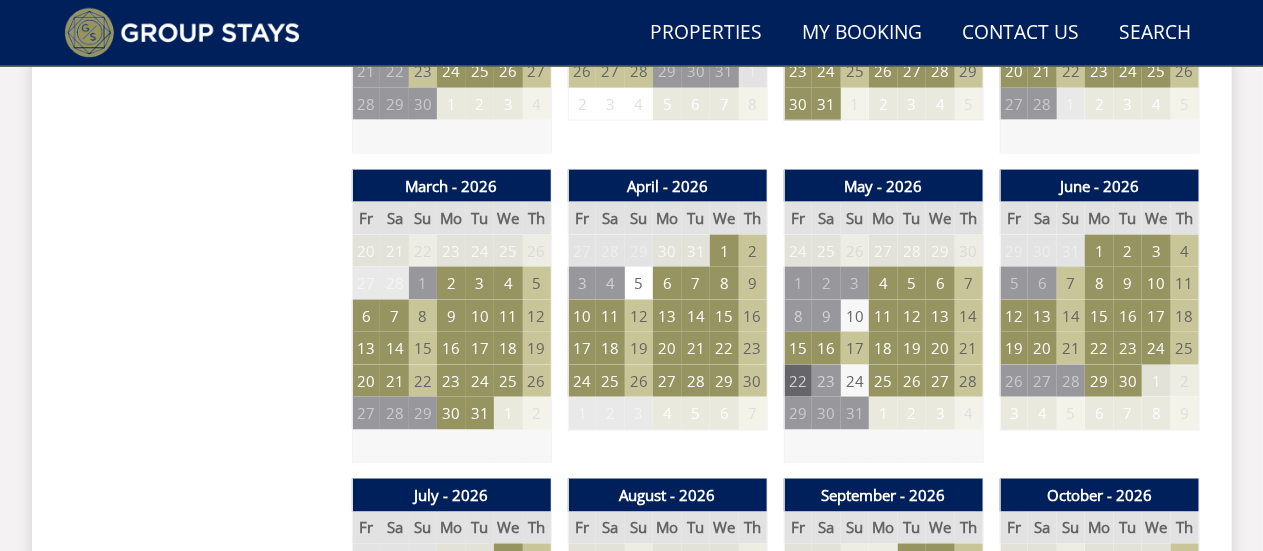 click on "22" at bounding box center (798, 381) 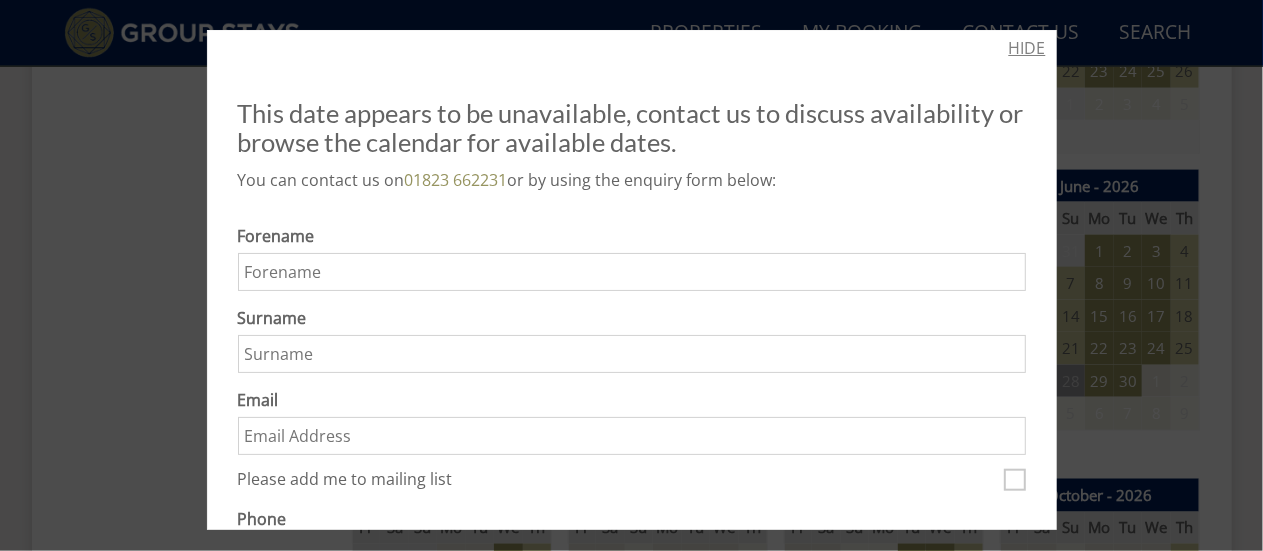 click on "HIDE" at bounding box center (1027, 48) 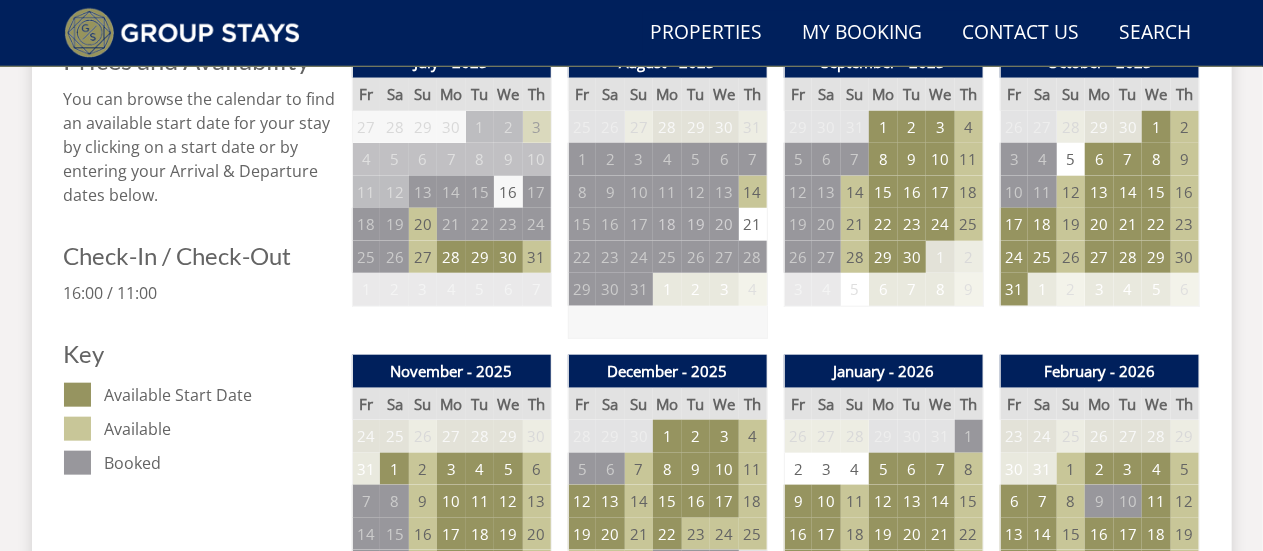 scroll, scrollTop: 994, scrollLeft: 0, axis: vertical 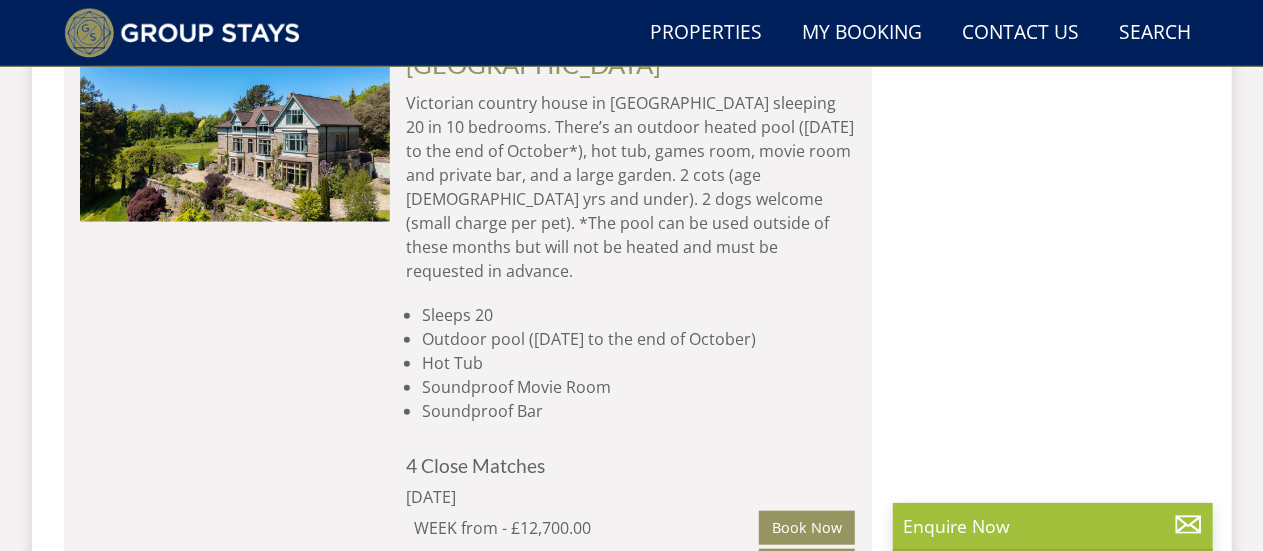 click at bounding box center [235, 849] 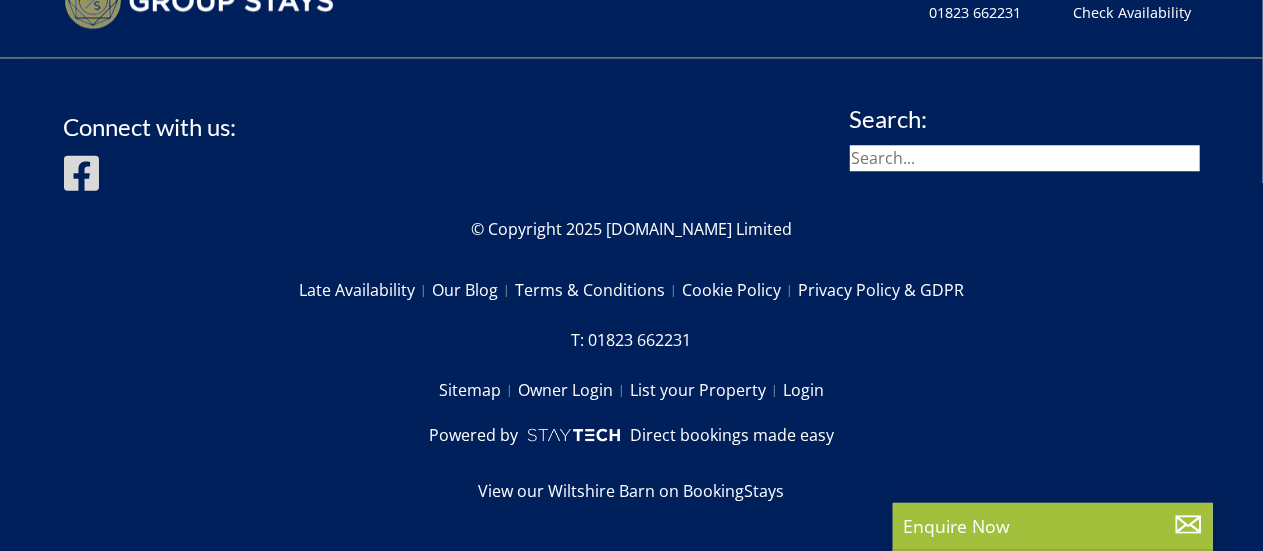 scroll, scrollTop: 0, scrollLeft: 0, axis: both 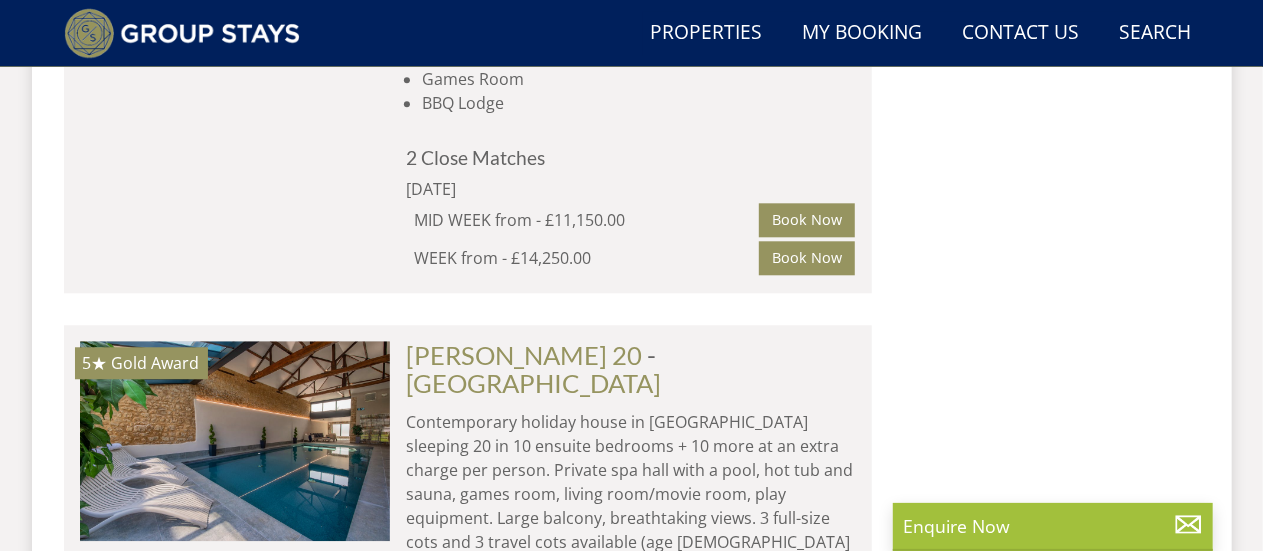 click on "Load More" at bounding box center (468, 909) 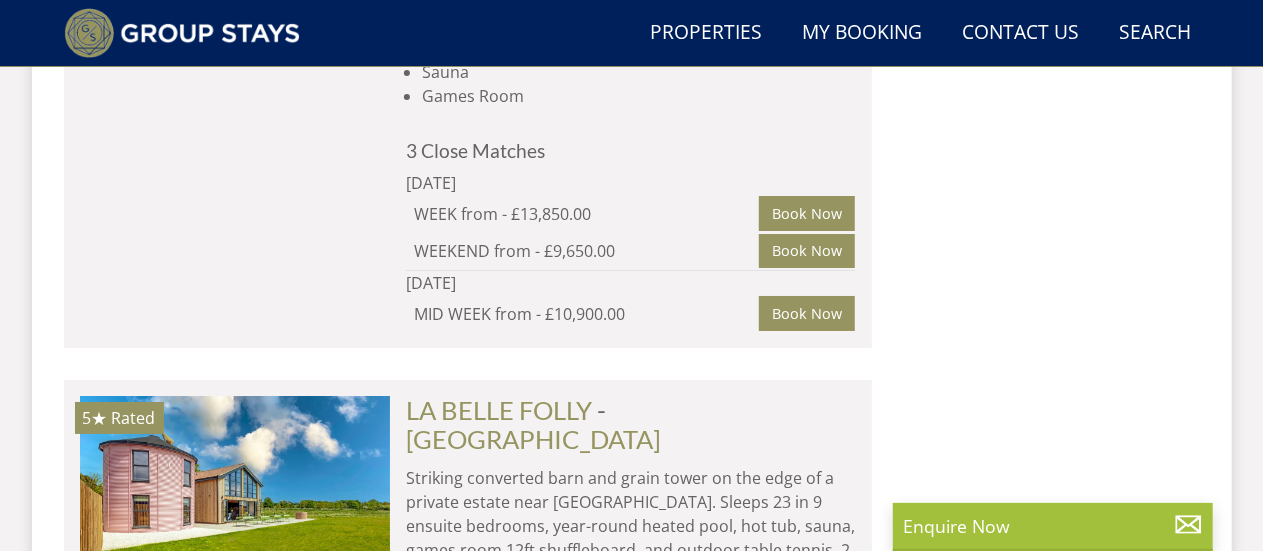 scroll, scrollTop: 14926, scrollLeft: 0, axis: vertical 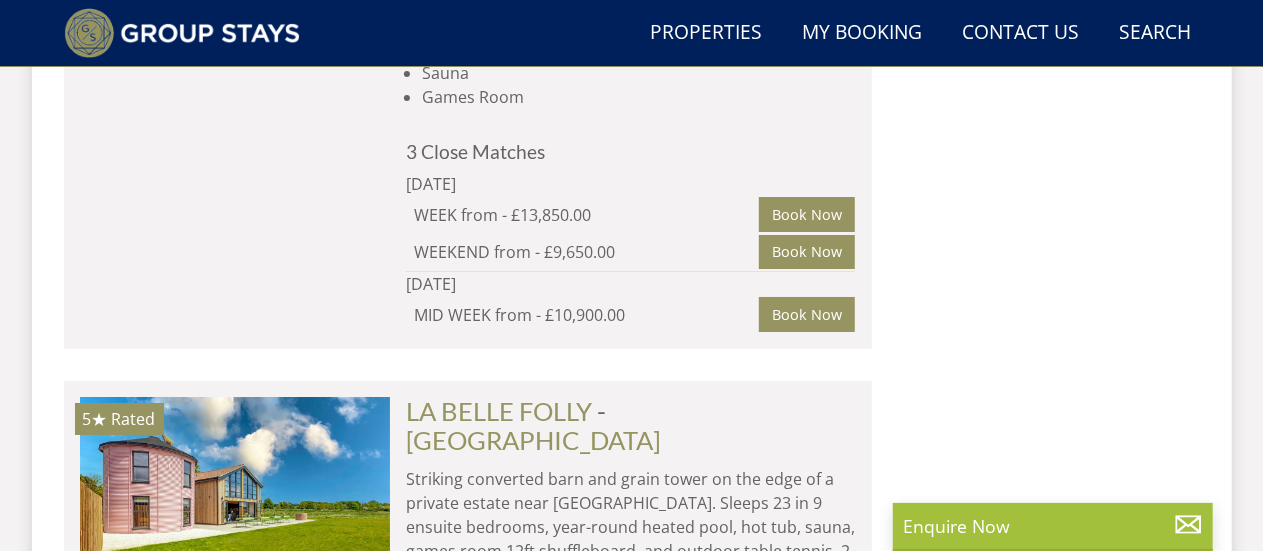 click on "[GEOGRAPHIC_DATA]
-  [GEOGRAPHIC_DATA]
Historic townhouse in [GEOGRAPHIC_DATA] with funky modern interiors, sleeps 24, wellness cellar with hot tub, glam/beauty area with sauna, movie den, kitchen disco, nail station, mezzanine with relaxation net and tube slide. 2 Dogs.
Great for: Girls weekends away, refined hen parties (noise restrictions apply)
Sleeps 24
Hot Tub
Sauna
Wellness Cellar
Glam/Beauty Station
4 Close Matches
[DATE]
3 night weekend - £2,750.00
Book Now
midweek - £2,500.00
Book Now
2 night stay - £2,500.00
Book Now
full week - £4,600.00
Book Now" at bounding box center (623, 1233) 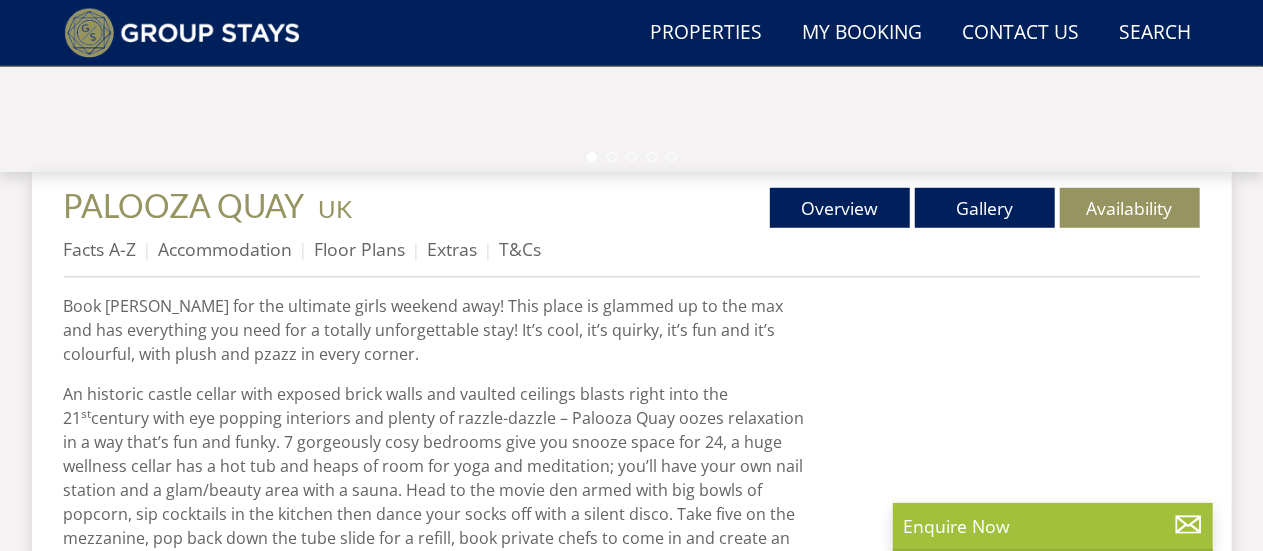 scroll, scrollTop: 637, scrollLeft: 0, axis: vertical 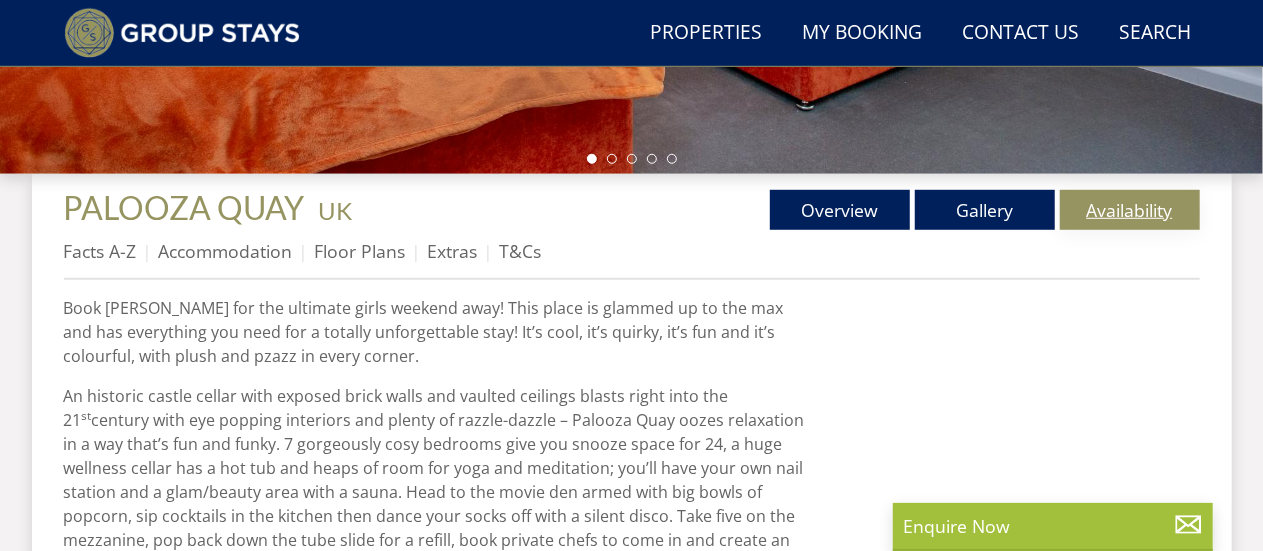click on "Availability" at bounding box center (1130, 210) 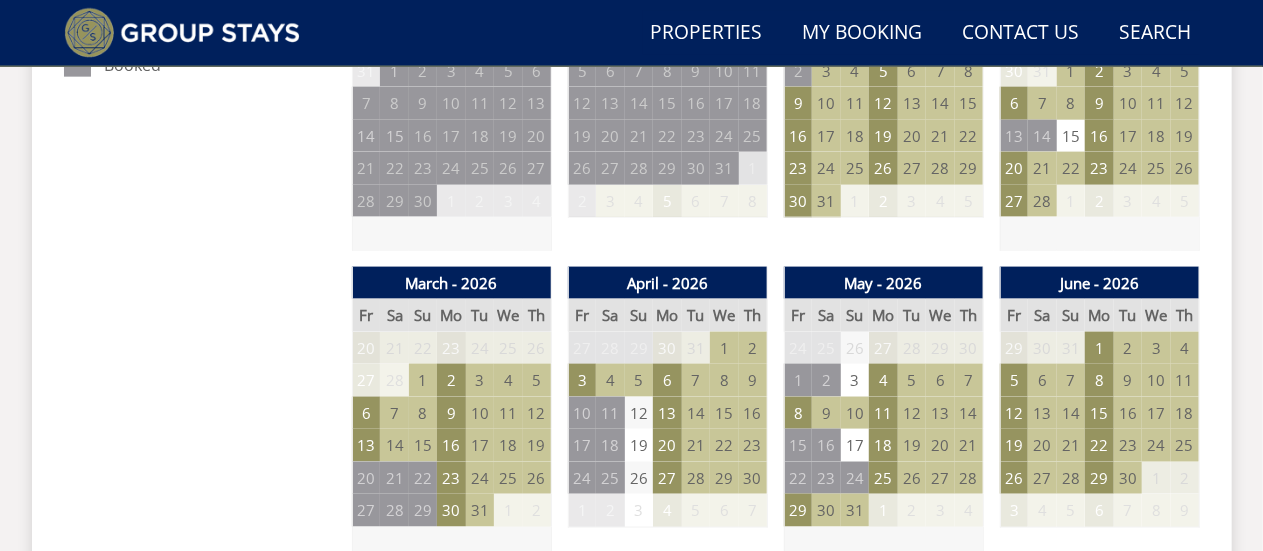 scroll, scrollTop: 1284, scrollLeft: 0, axis: vertical 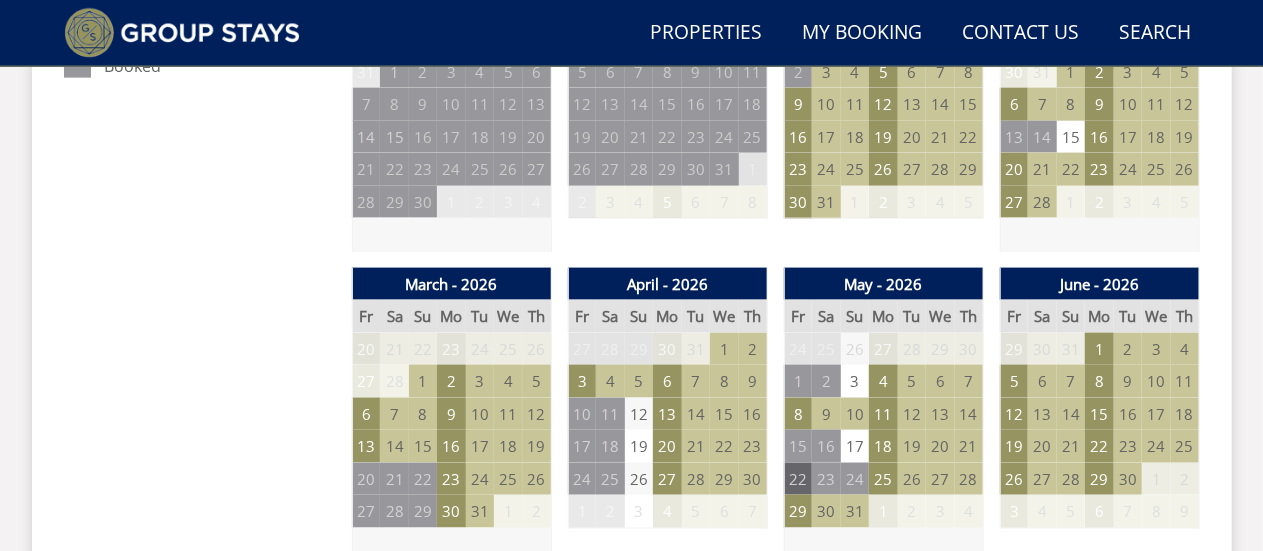 click on "22" at bounding box center [798, 479] 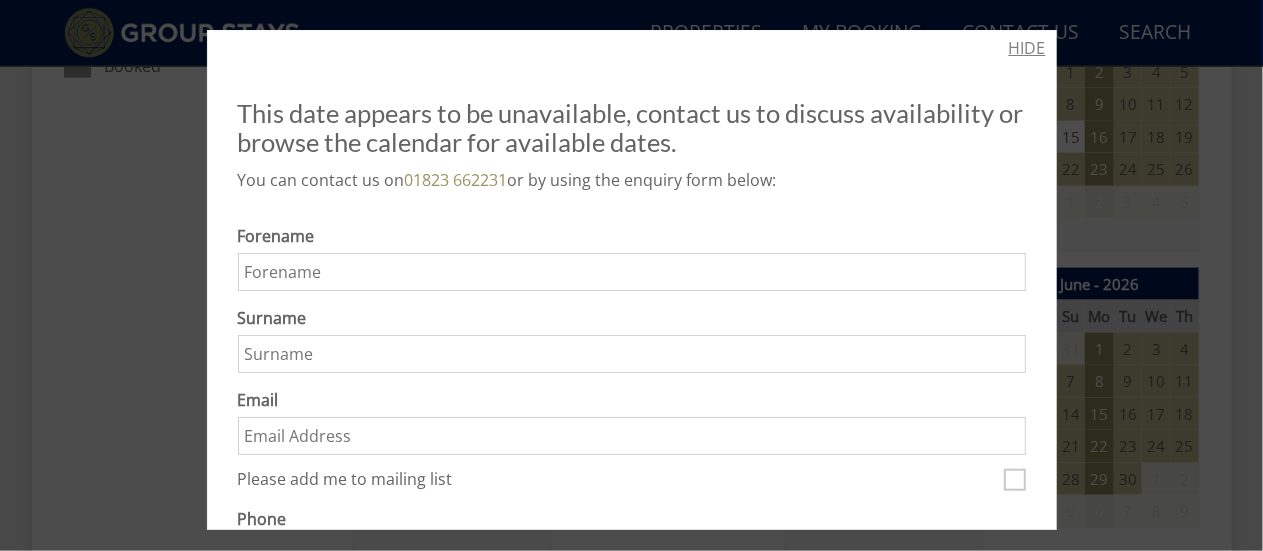 click on "HIDE" at bounding box center (1027, 48) 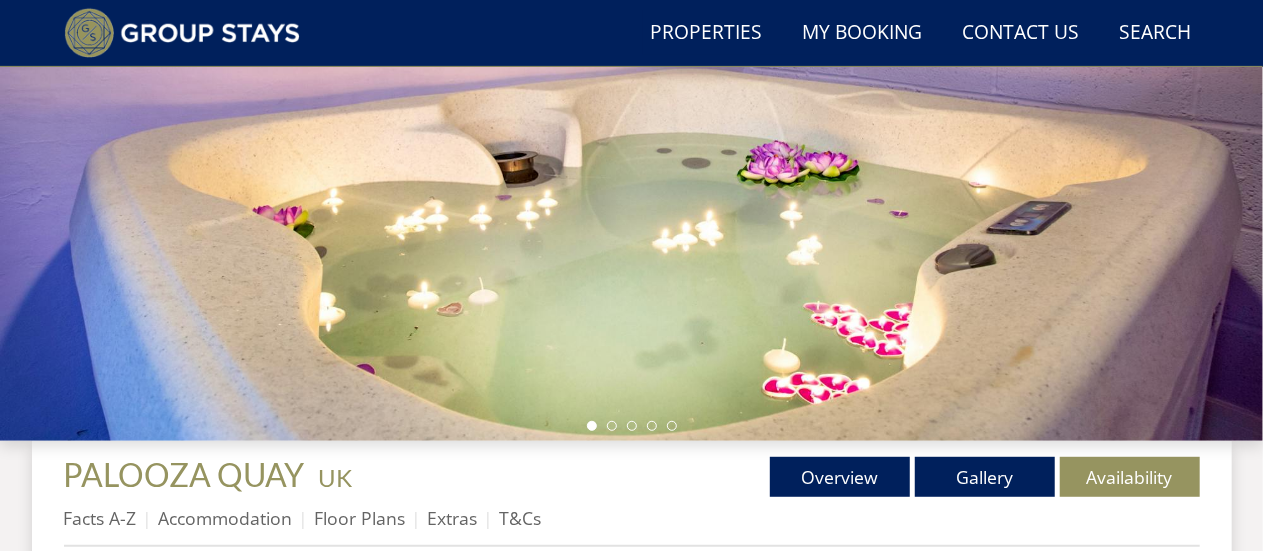 scroll, scrollTop: 351, scrollLeft: 0, axis: vertical 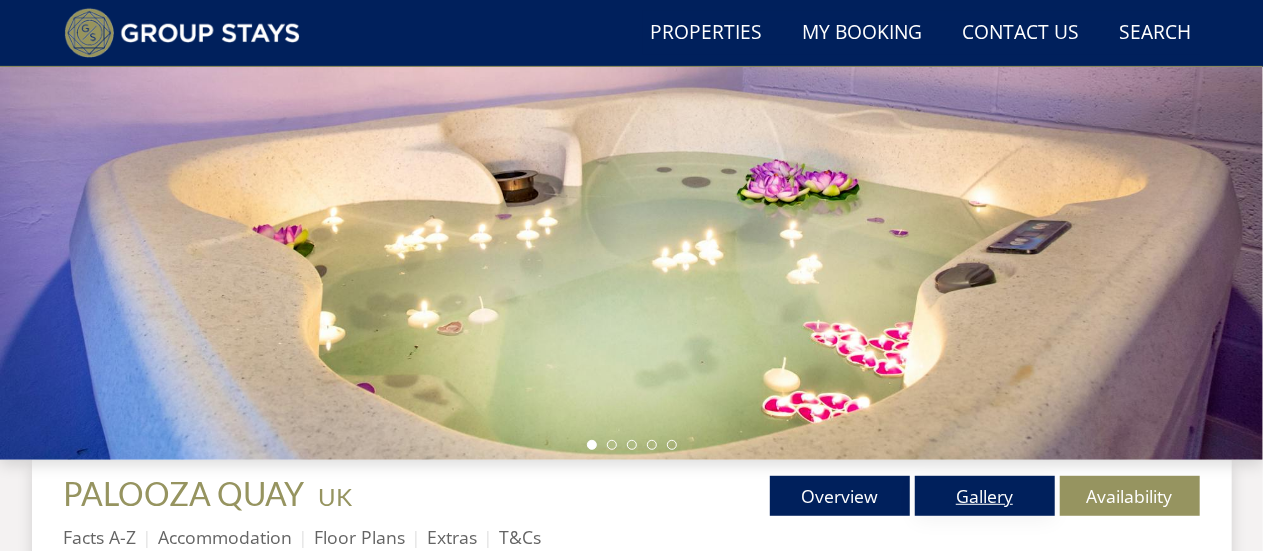 click on "Gallery" at bounding box center (985, 496) 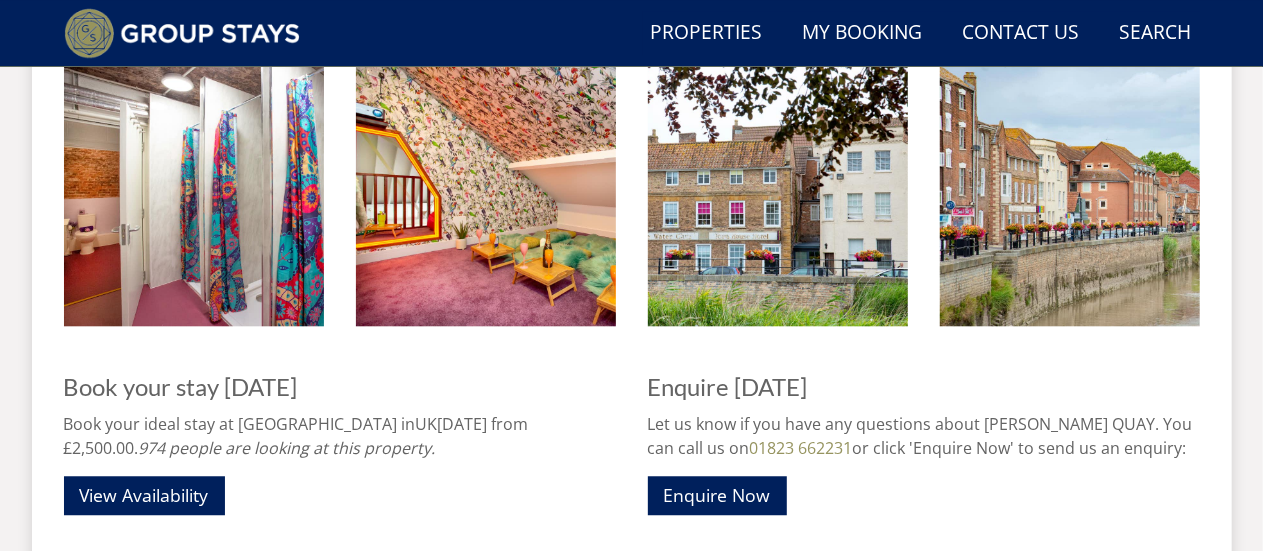 scroll, scrollTop: 2328, scrollLeft: 0, axis: vertical 